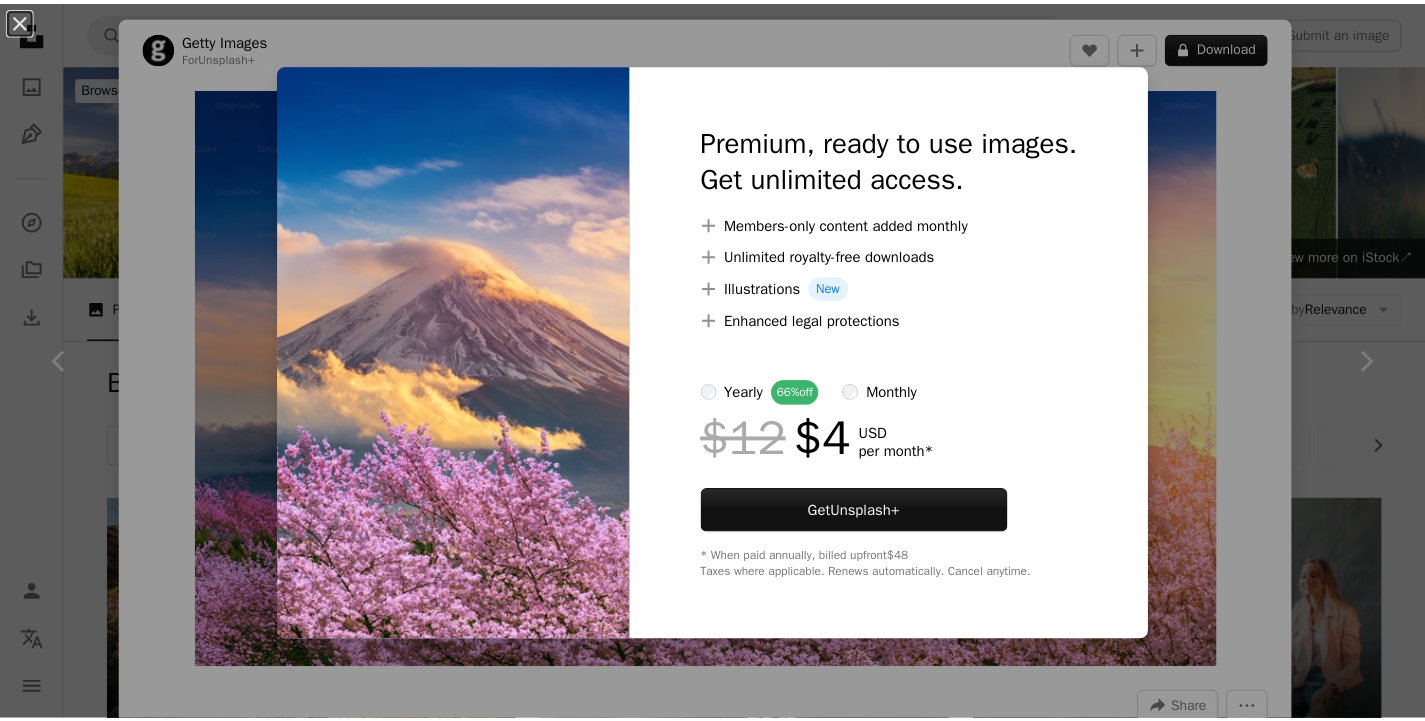 scroll, scrollTop: 2100, scrollLeft: 0, axis: vertical 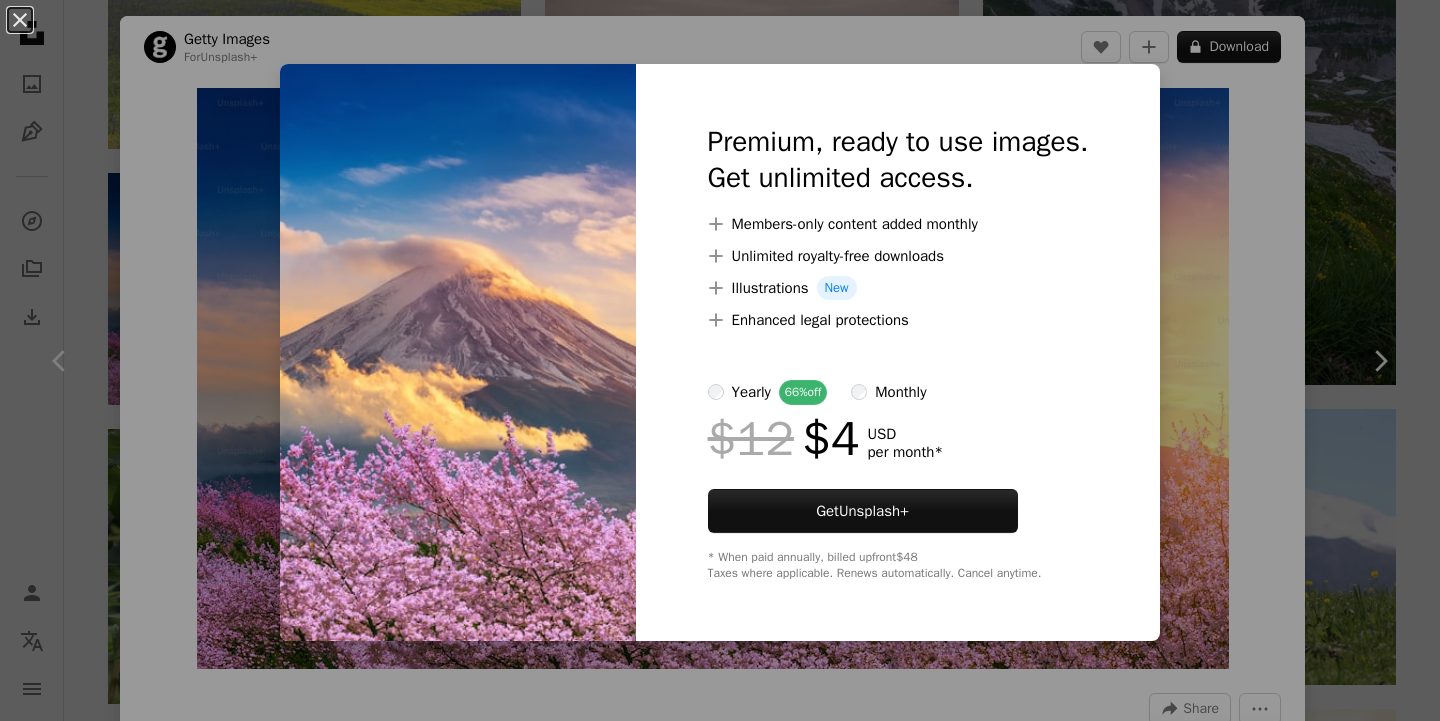 click at bounding box center (458, 352) 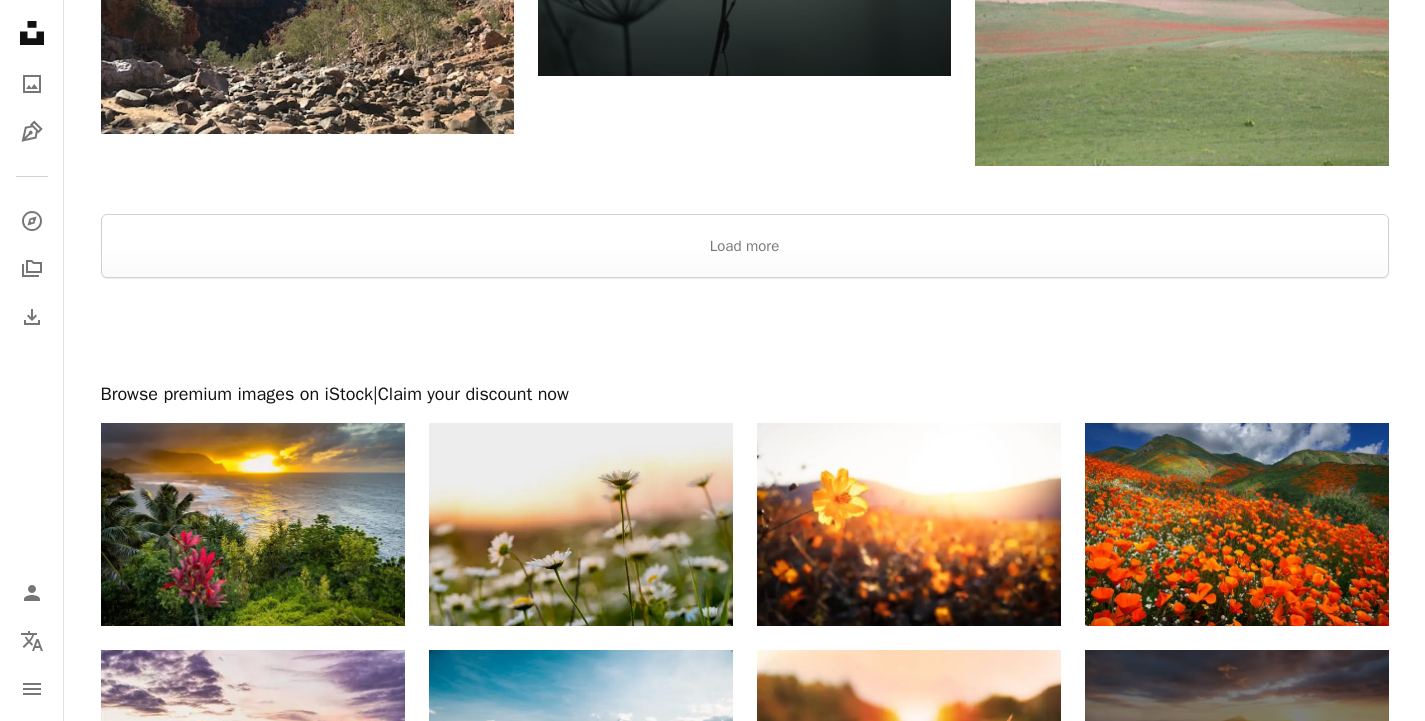 scroll, scrollTop: 5712, scrollLeft: 0, axis: vertical 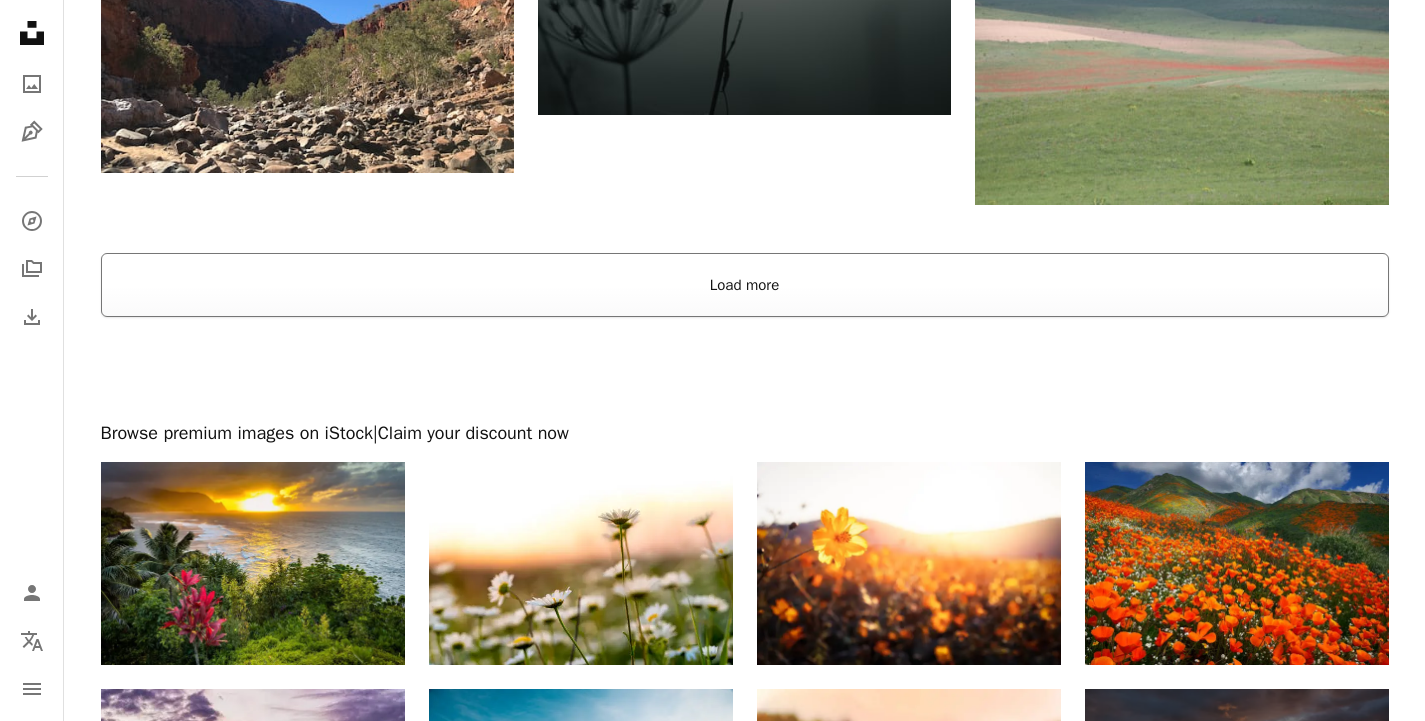 click on "Load more" at bounding box center [745, 285] 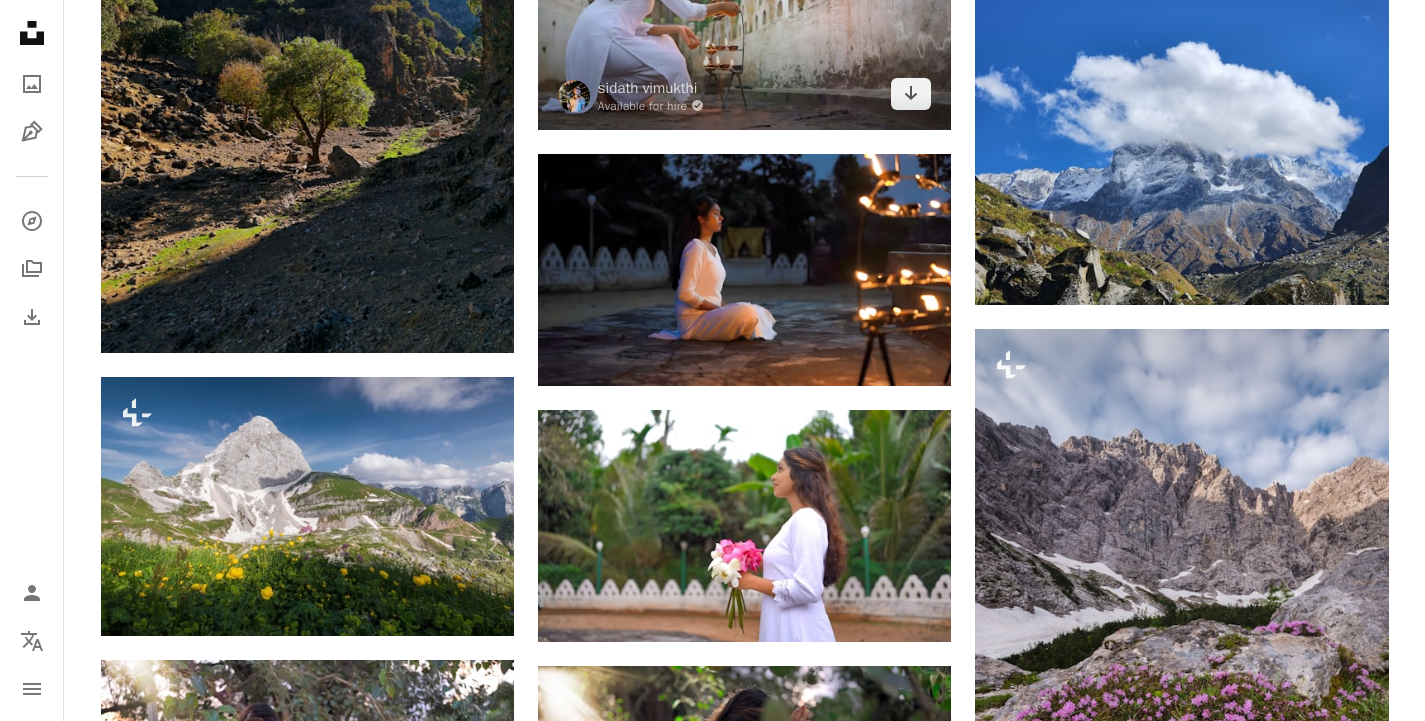 scroll, scrollTop: 19312, scrollLeft: 0, axis: vertical 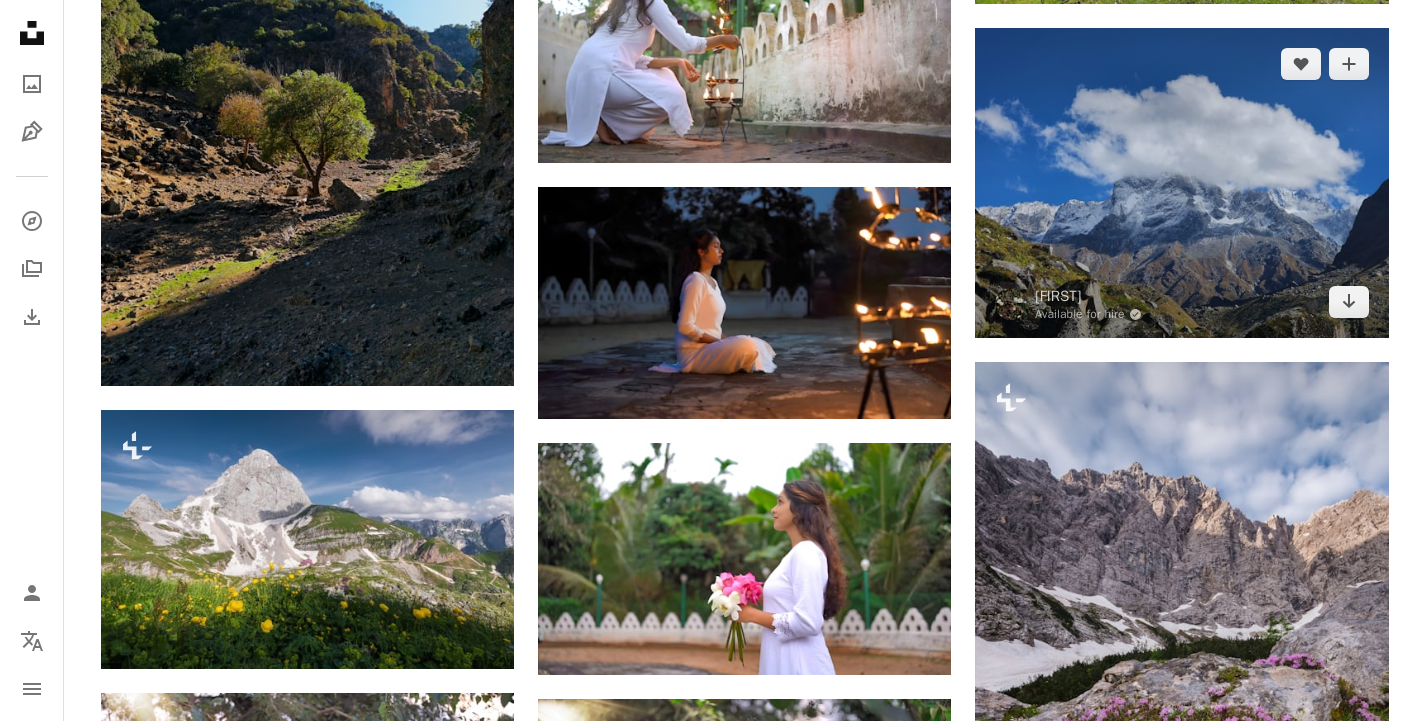 click at bounding box center (1181, 183) 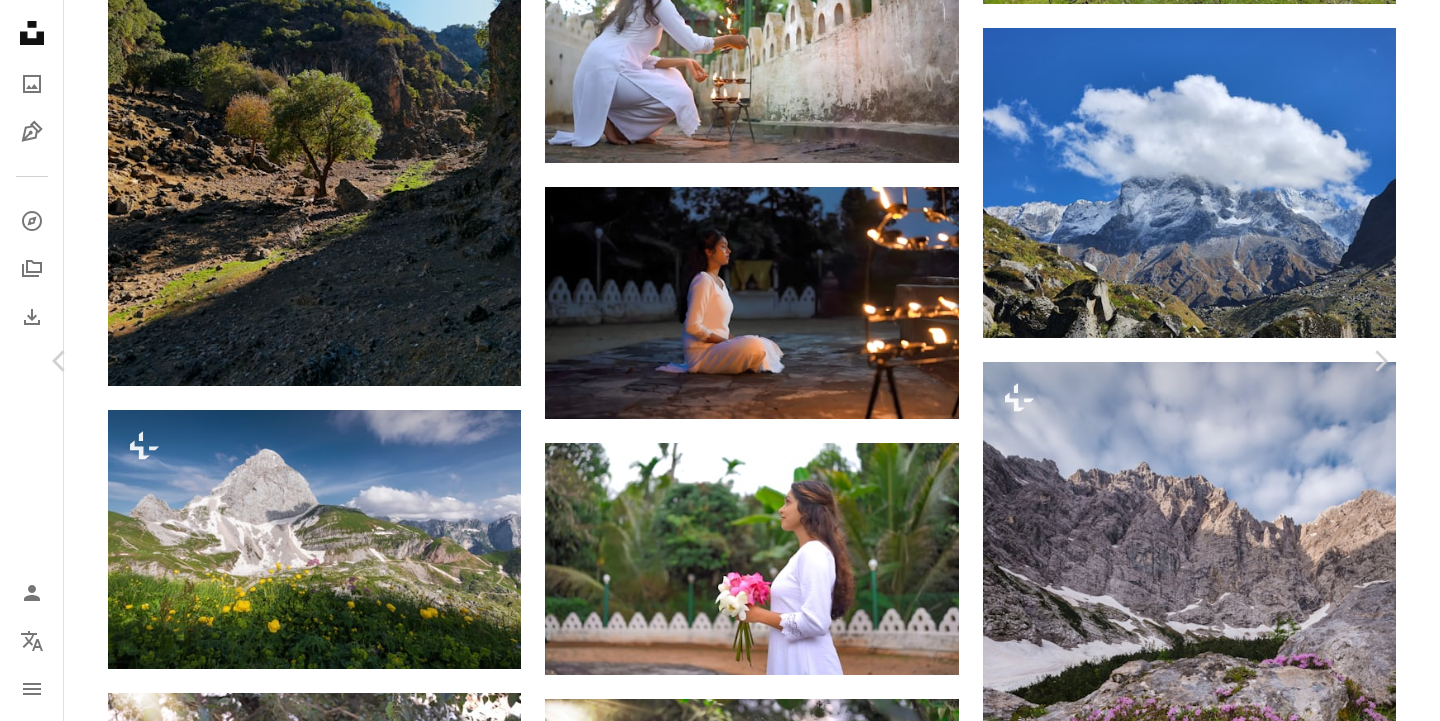 click on "Download free" at bounding box center [1191, 4613] 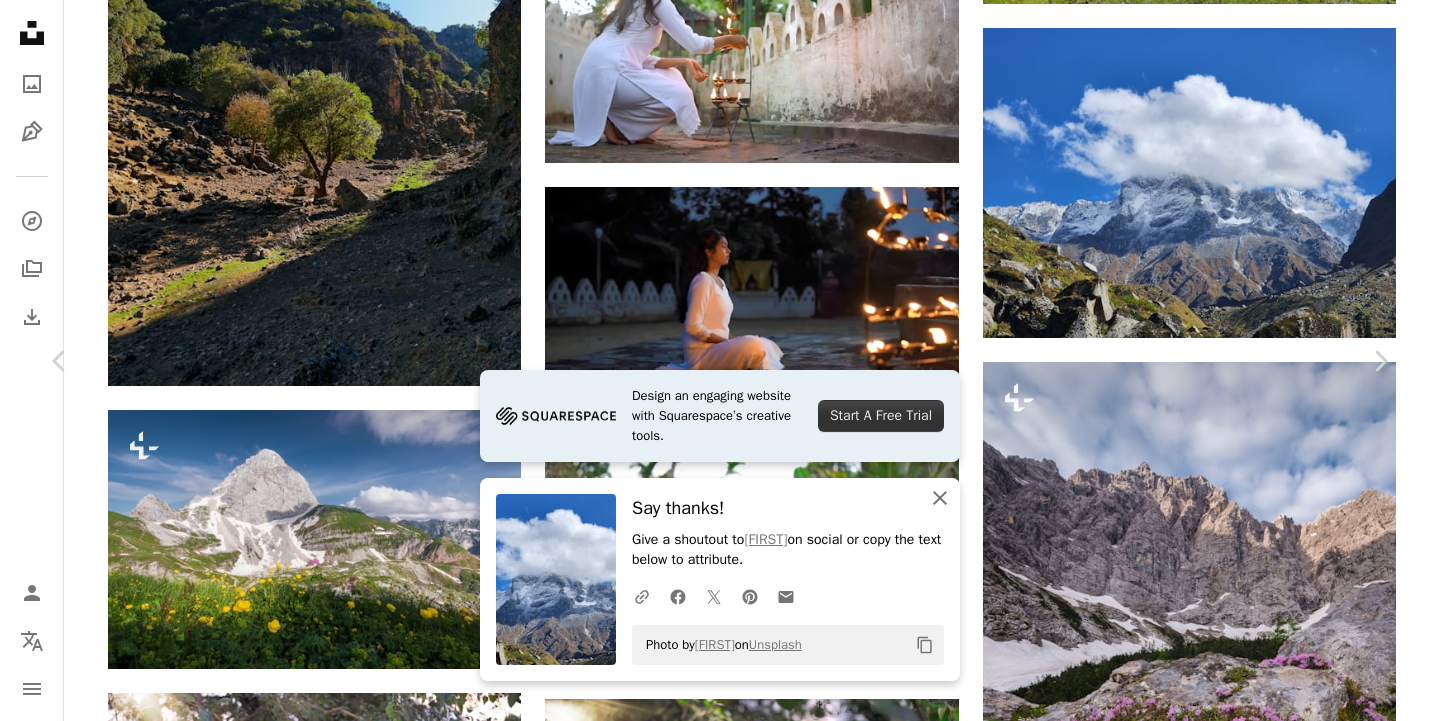 click on "An X shape" 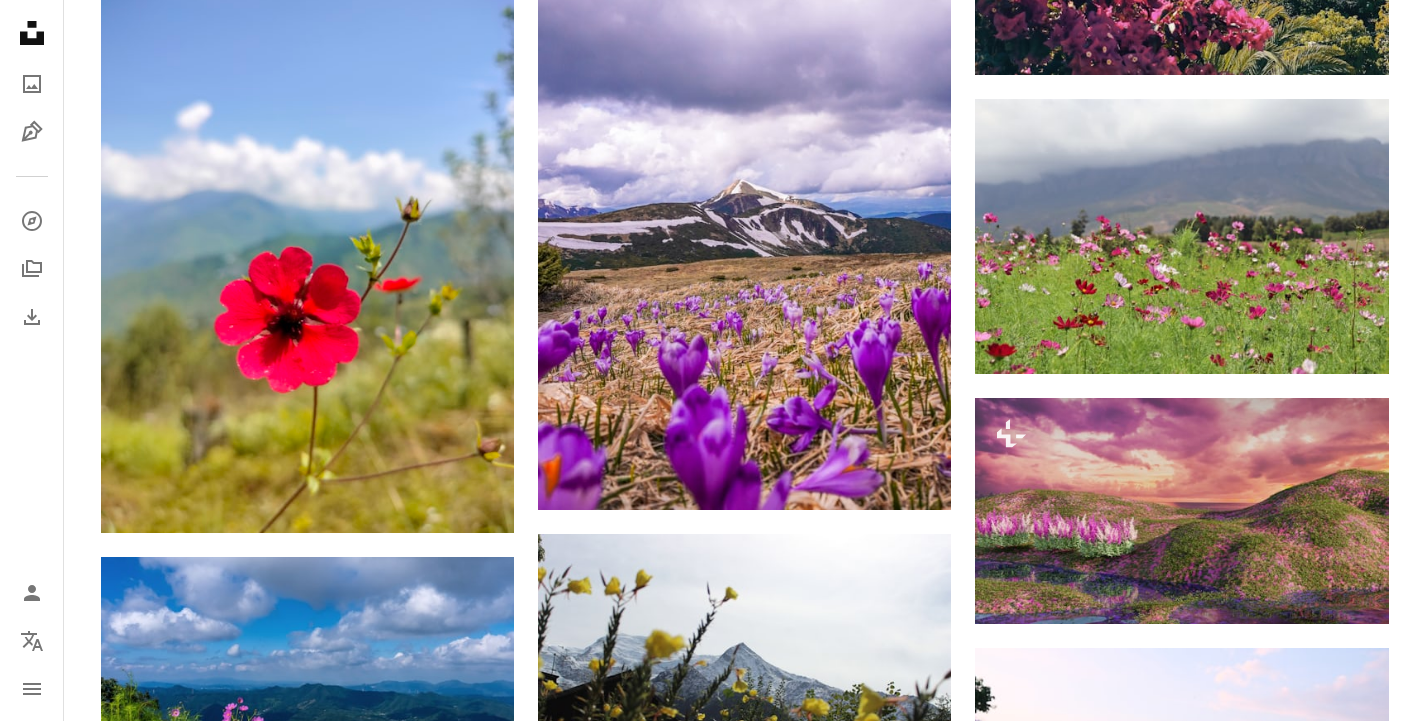 scroll, scrollTop: 37912, scrollLeft: 0, axis: vertical 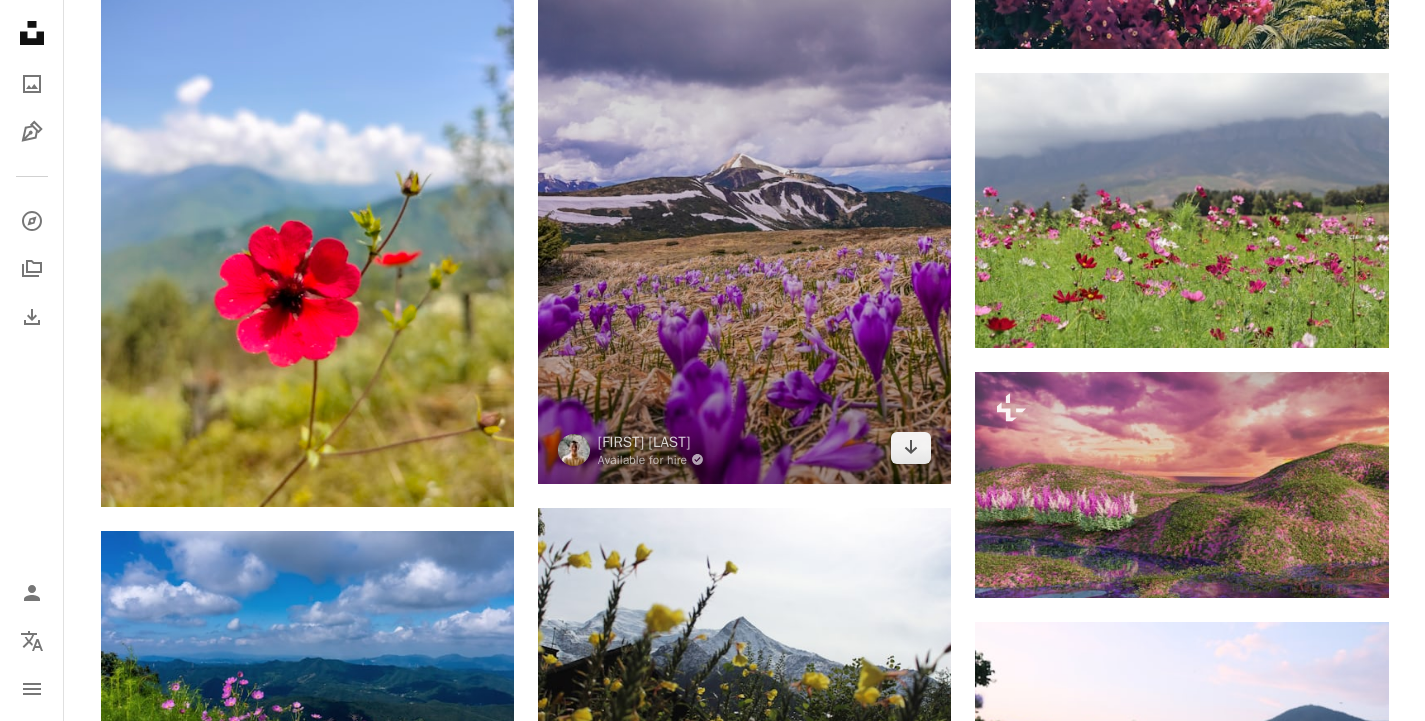 click at bounding box center [744, 207] 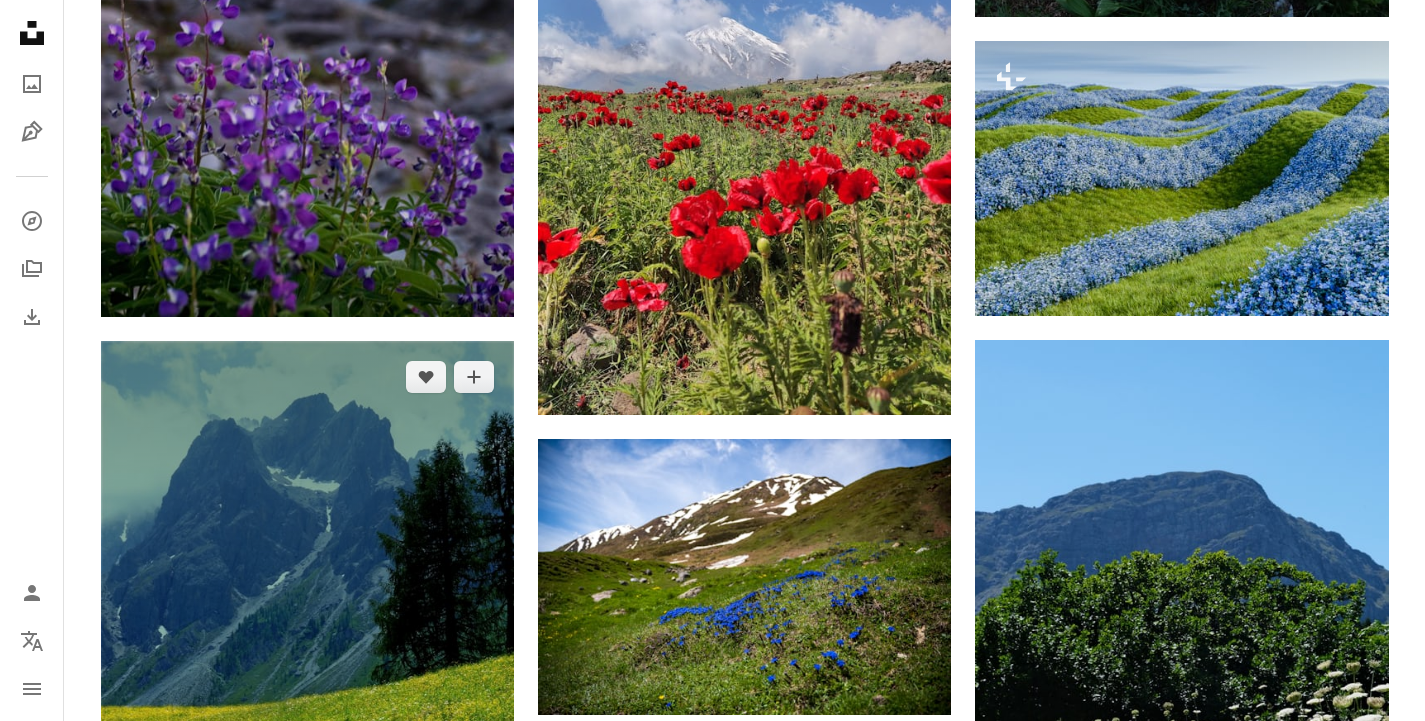 scroll, scrollTop: 40412, scrollLeft: 0, axis: vertical 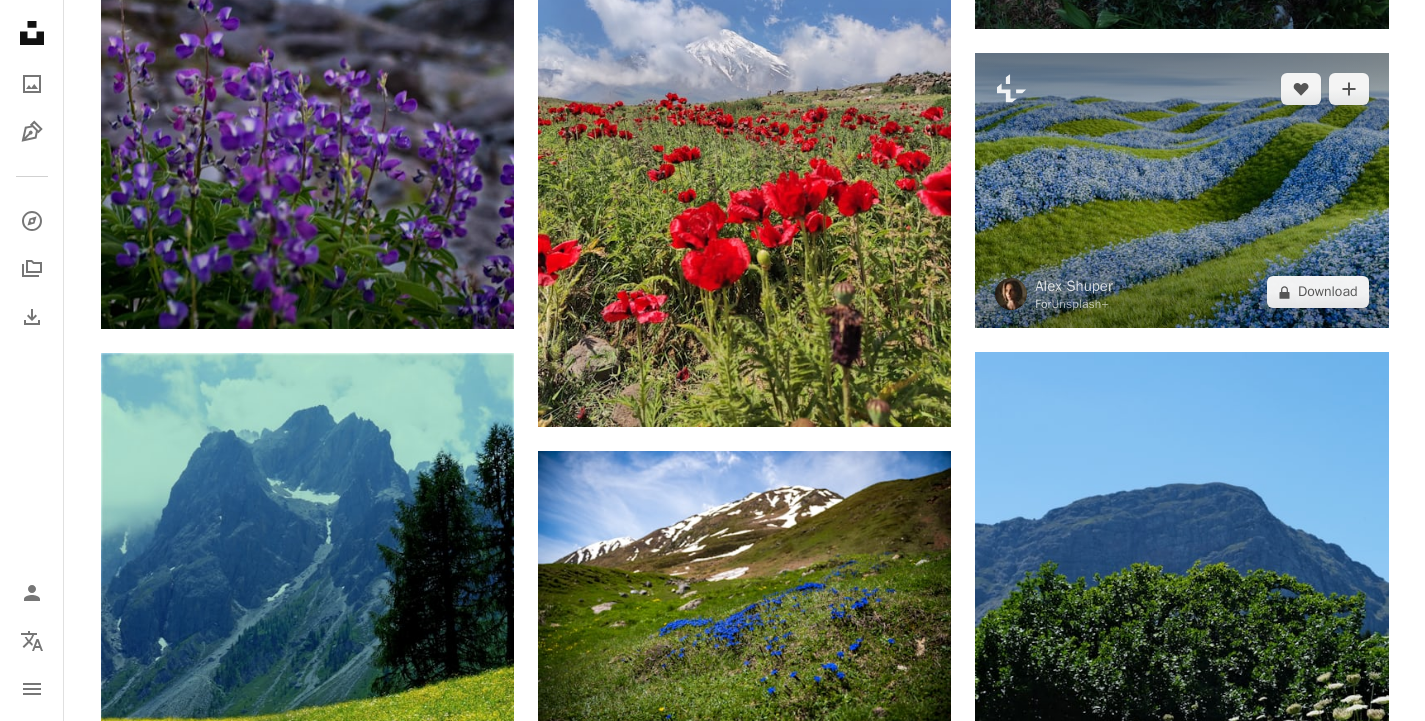 click at bounding box center (1181, 190) 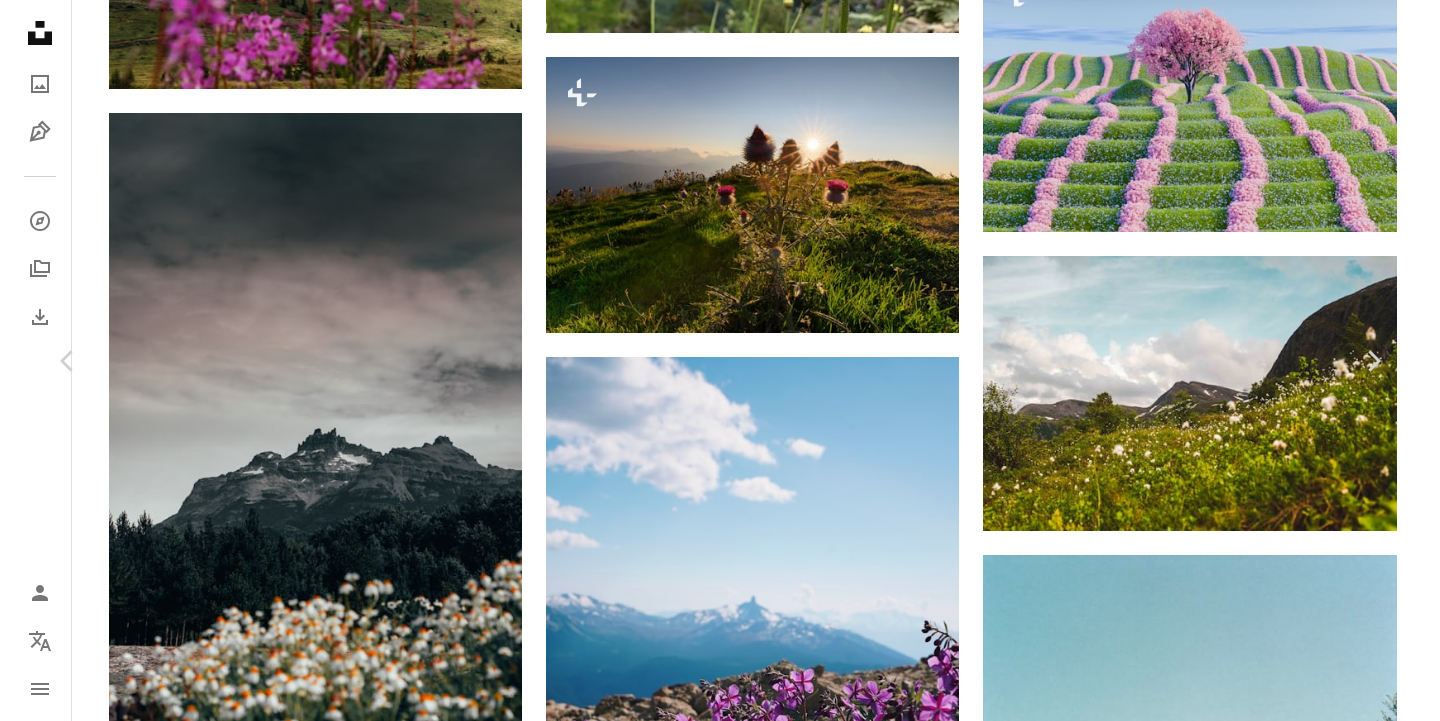 scroll, scrollTop: 41712, scrollLeft: 0, axis: vertical 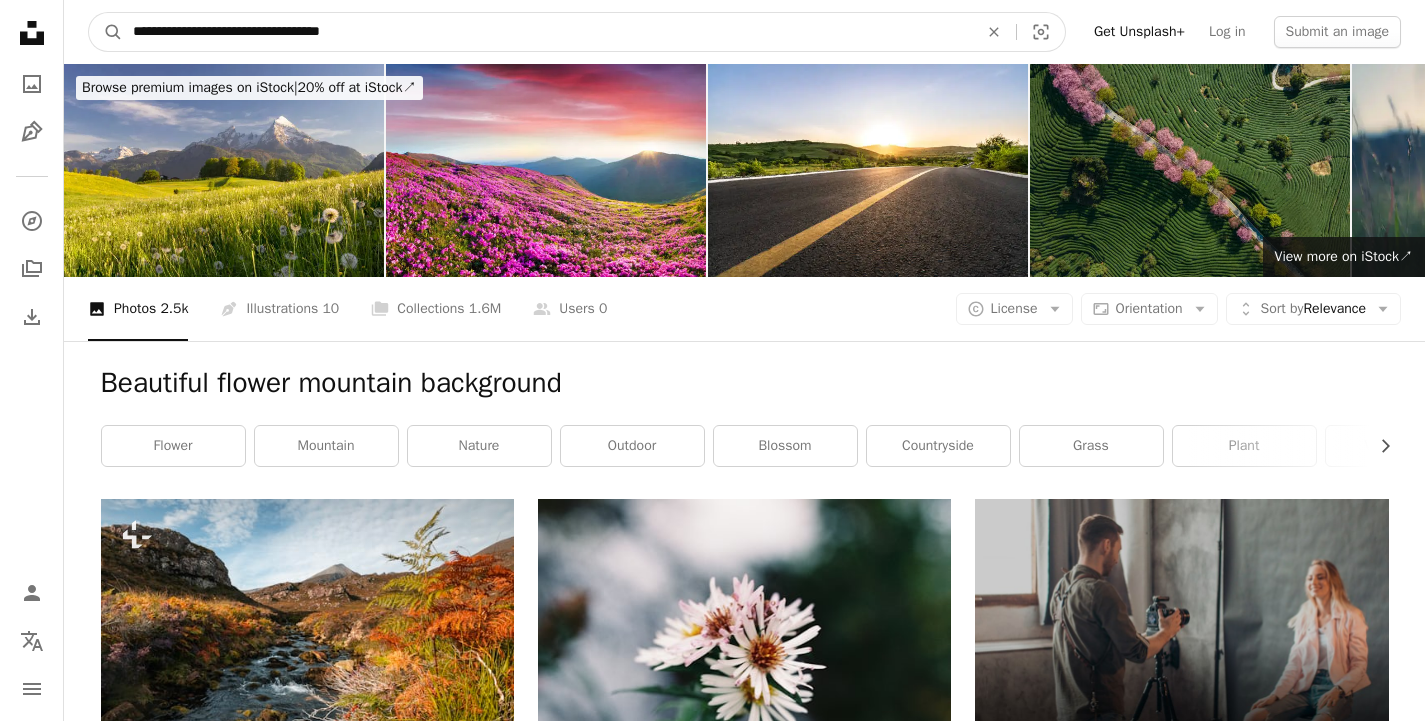 click on "**********" at bounding box center (547, 32) 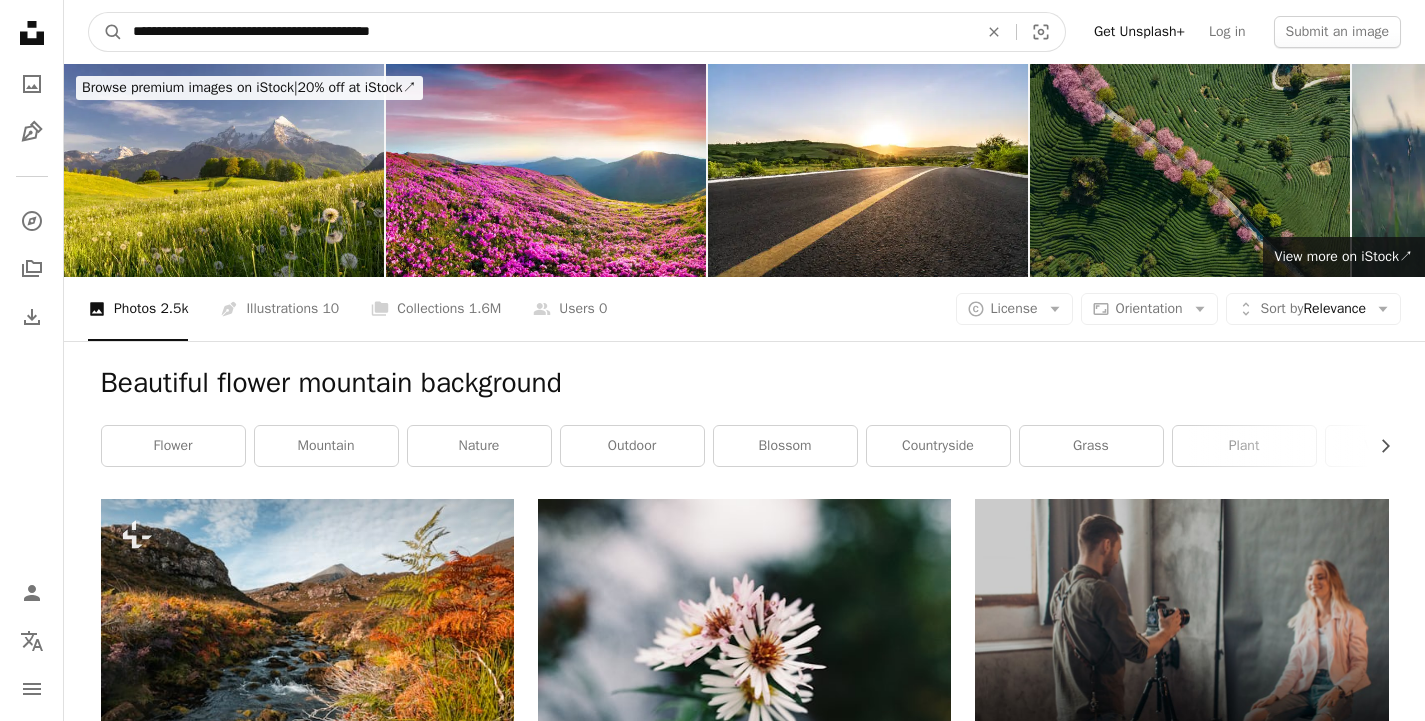type on "**********" 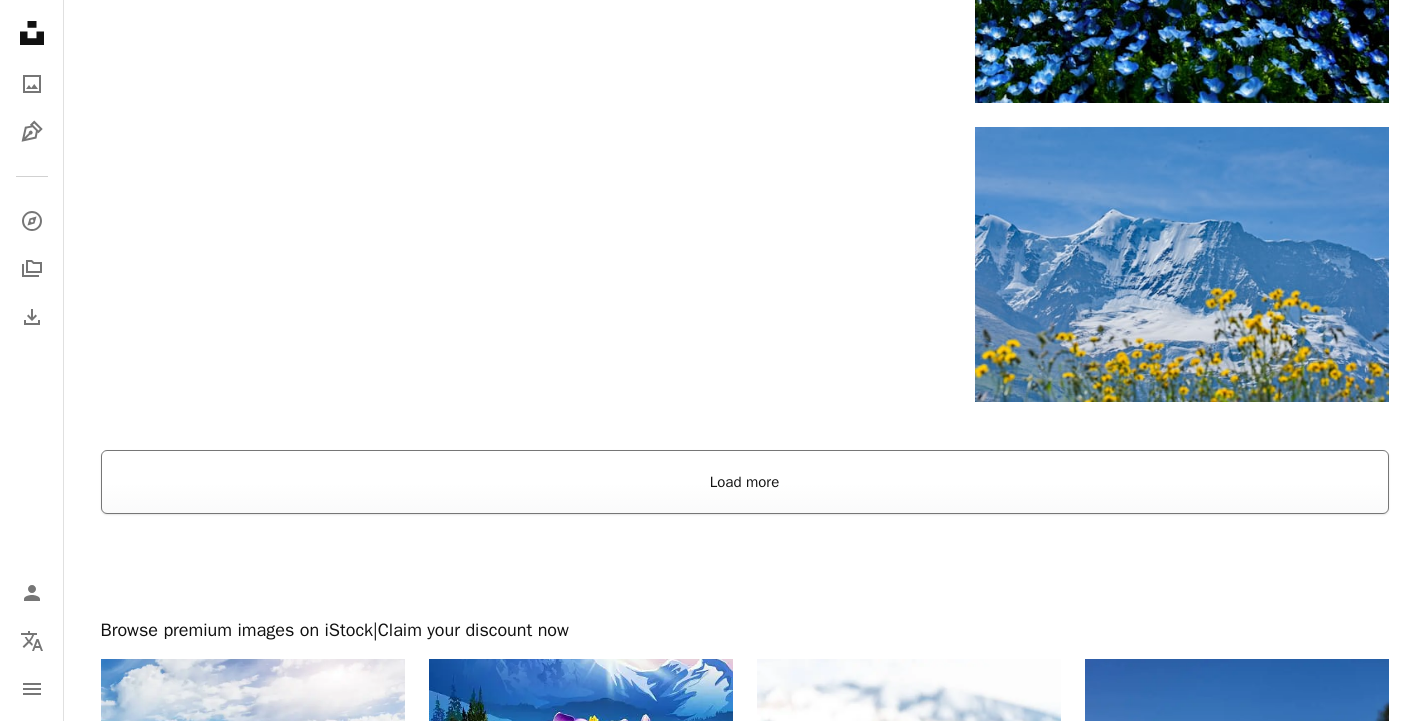 scroll, scrollTop: 3002, scrollLeft: 0, axis: vertical 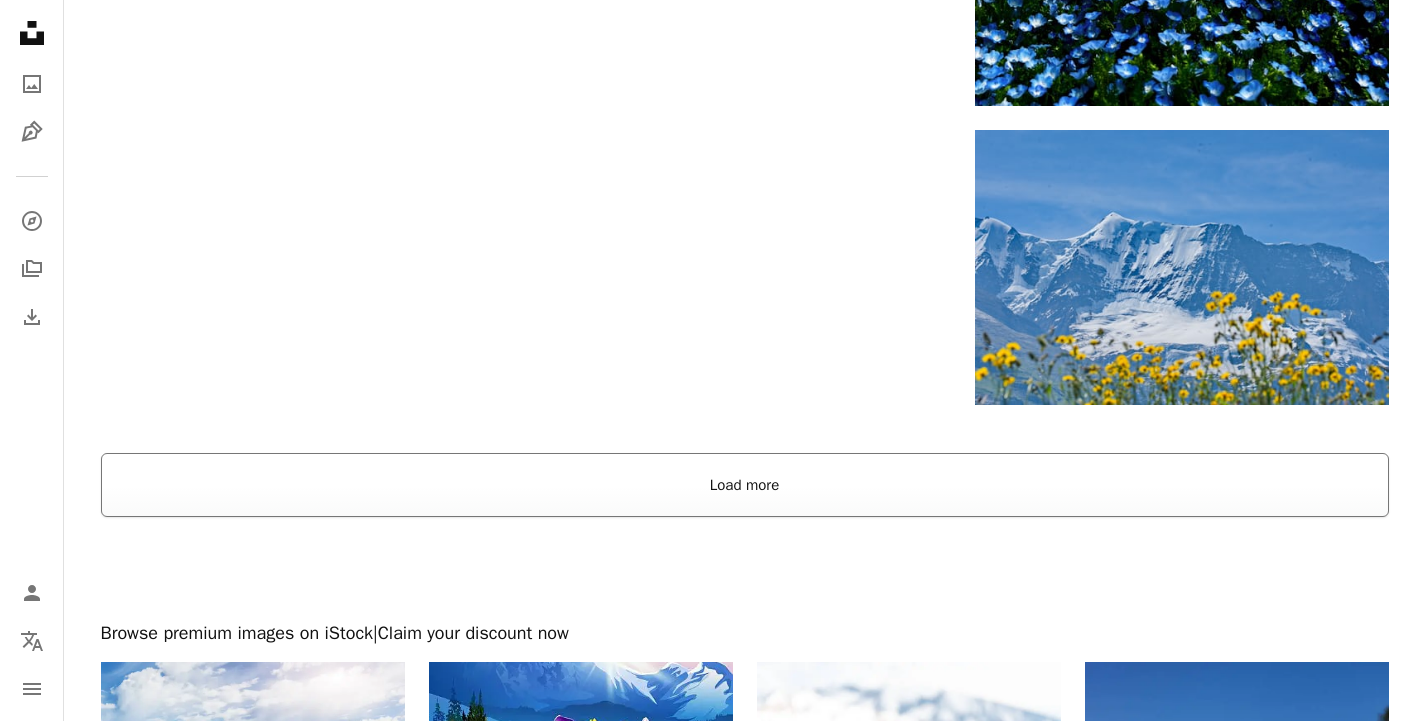 click on "Load more" at bounding box center [745, 485] 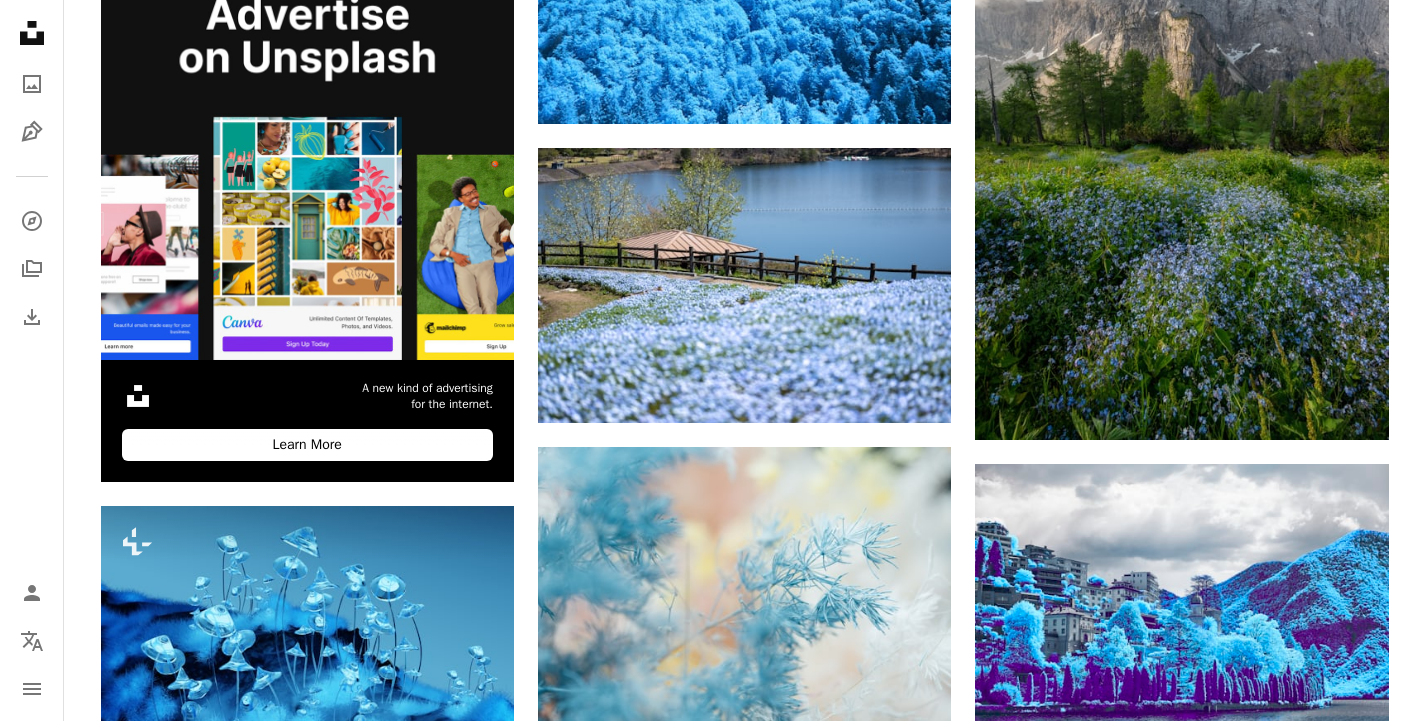 scroll, scrollTop: 3802, scrollLeft: 0, axis: vertical 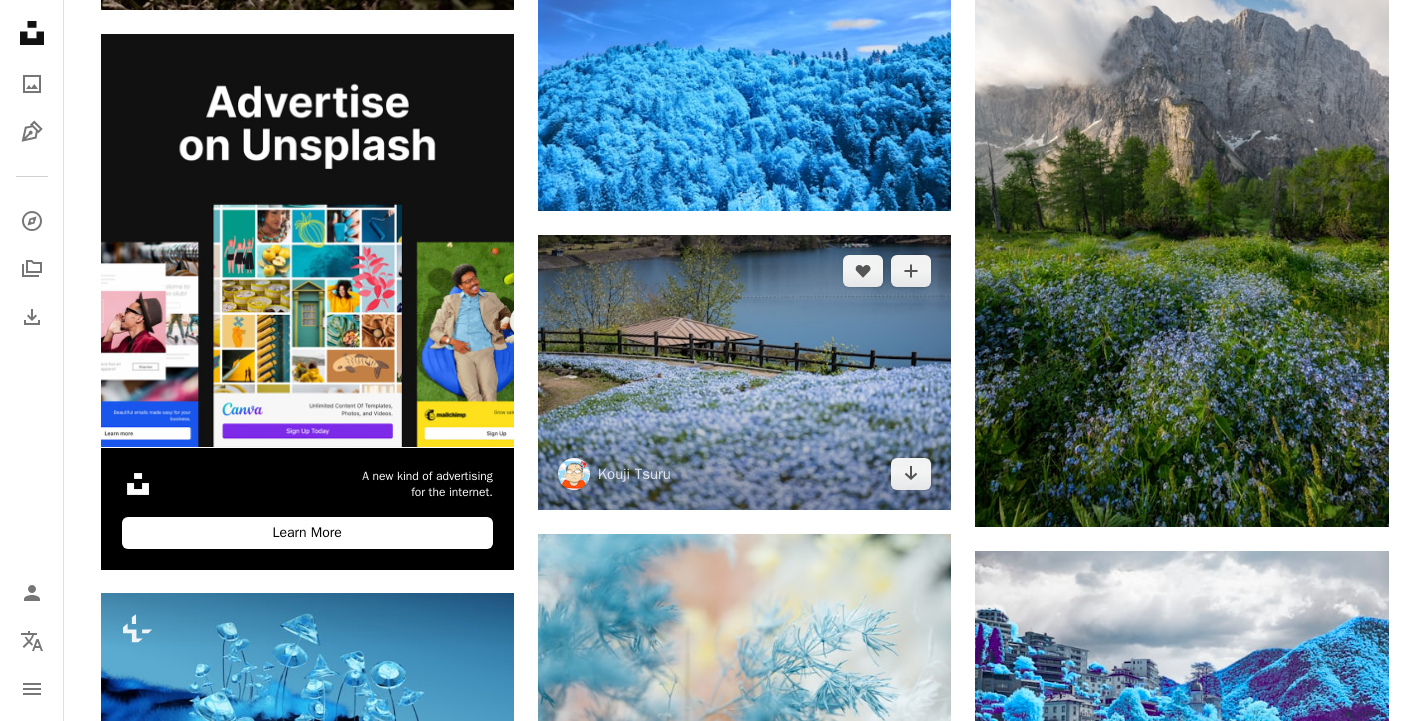 click at bounding box center [744, 372] 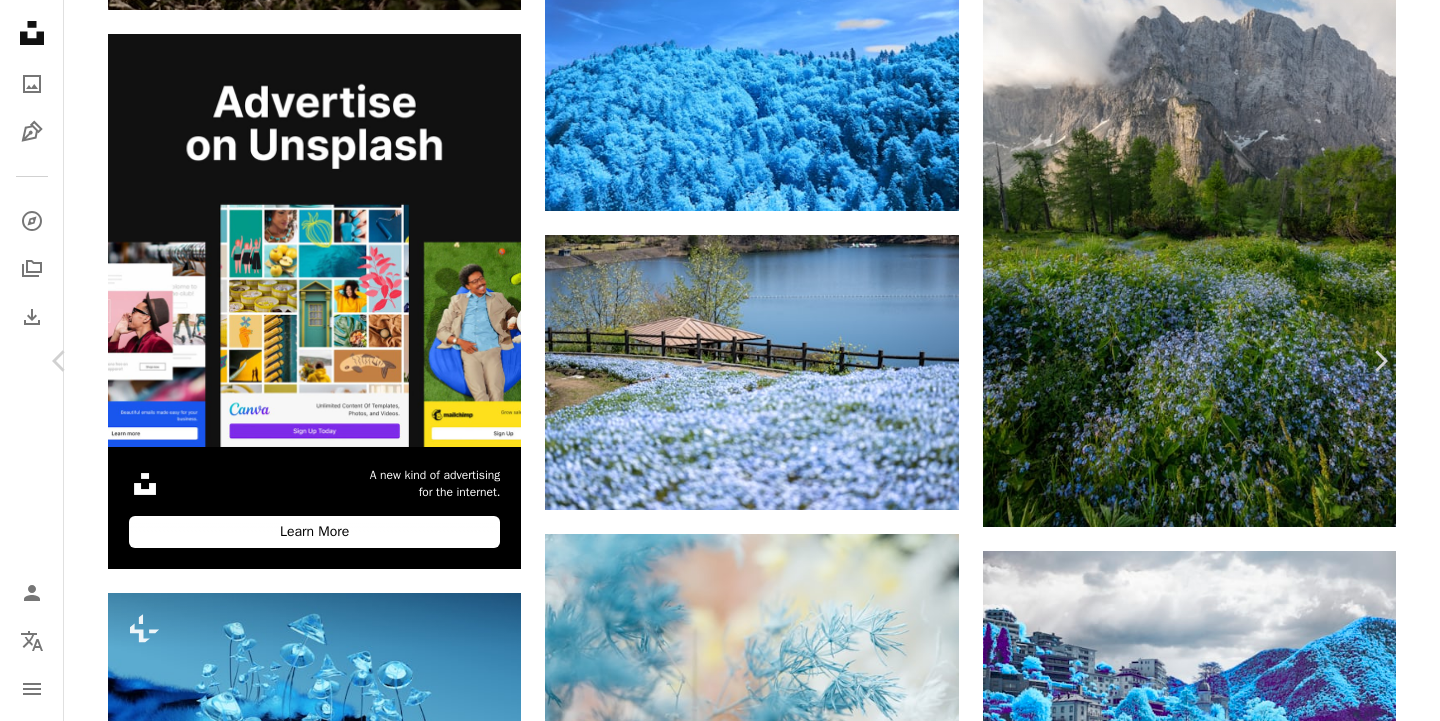 drag, startPoint x: 56, startPoint y: 51, endPoint x: 0, endPoint y: -127, distance: 186.60118 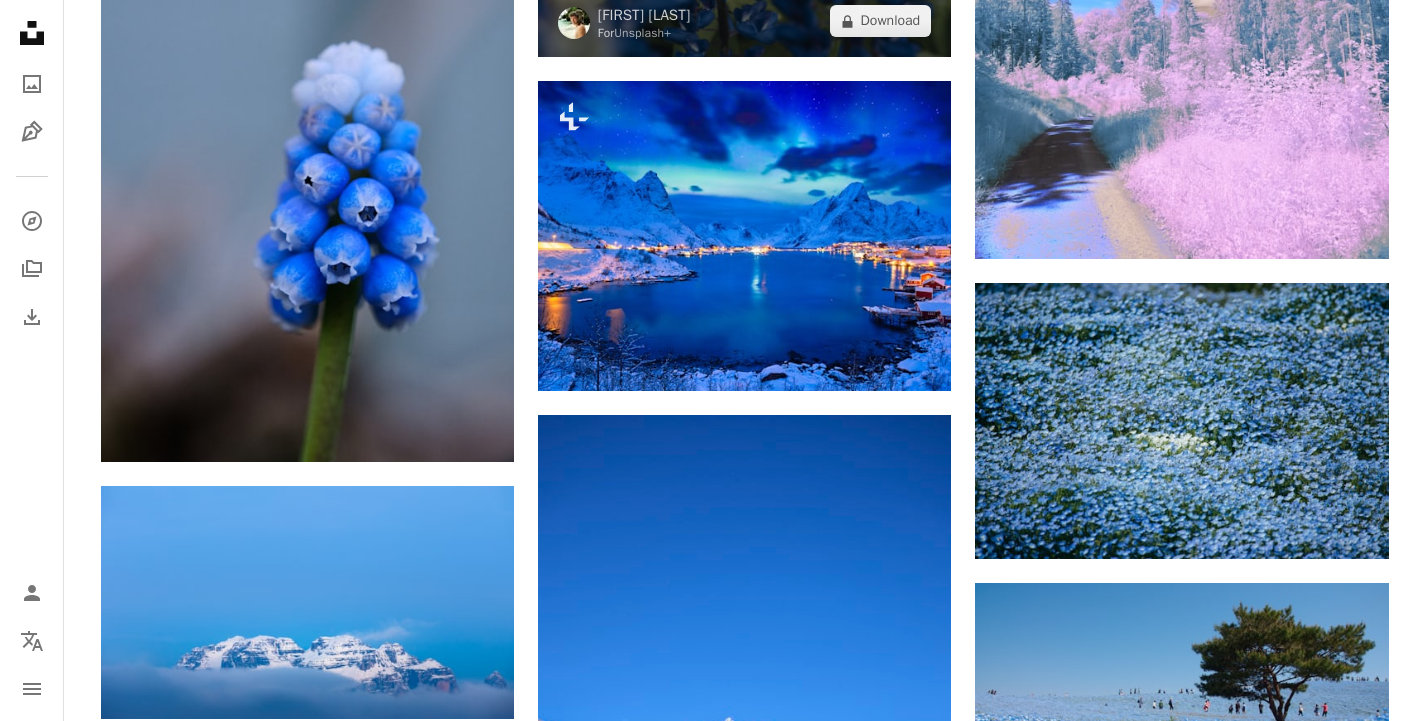 scroll, scrollTop: 13902, scrollLeft: 0, axis: vertical 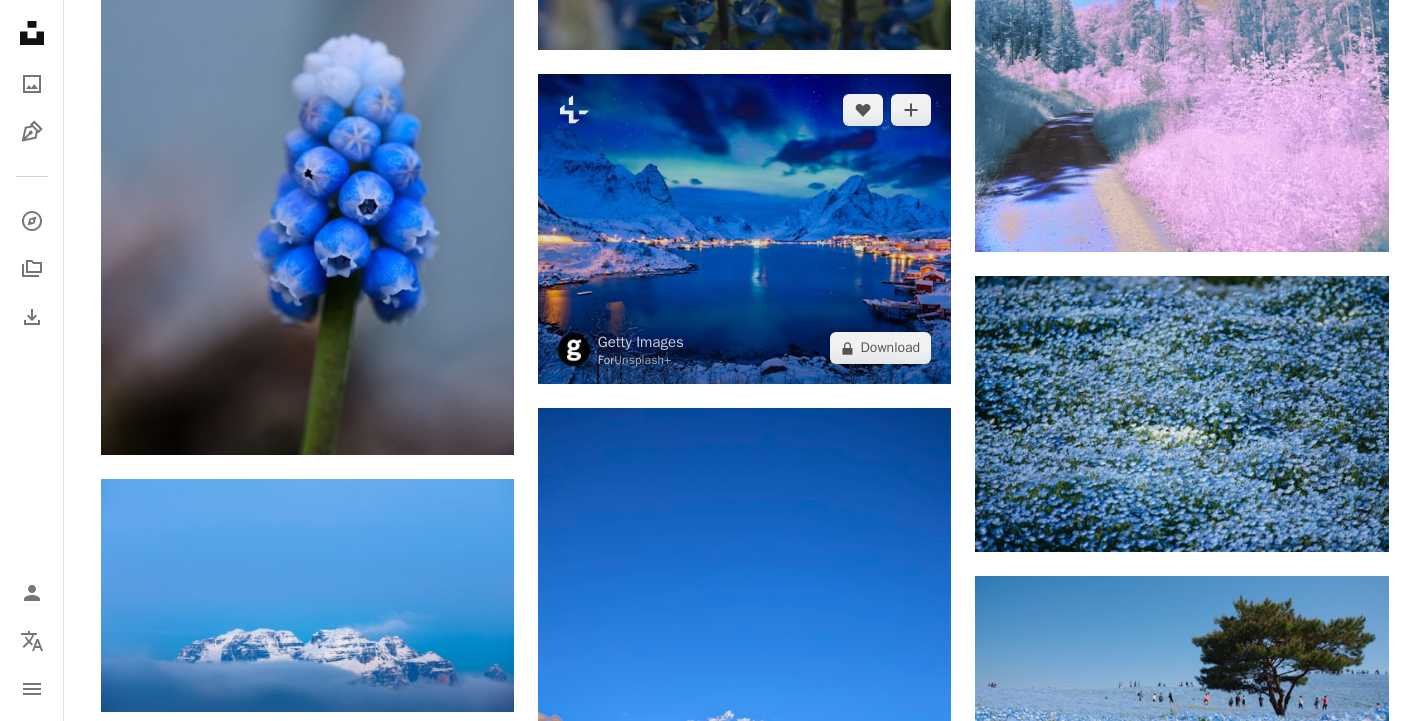 click at bounding box center (744, 229) 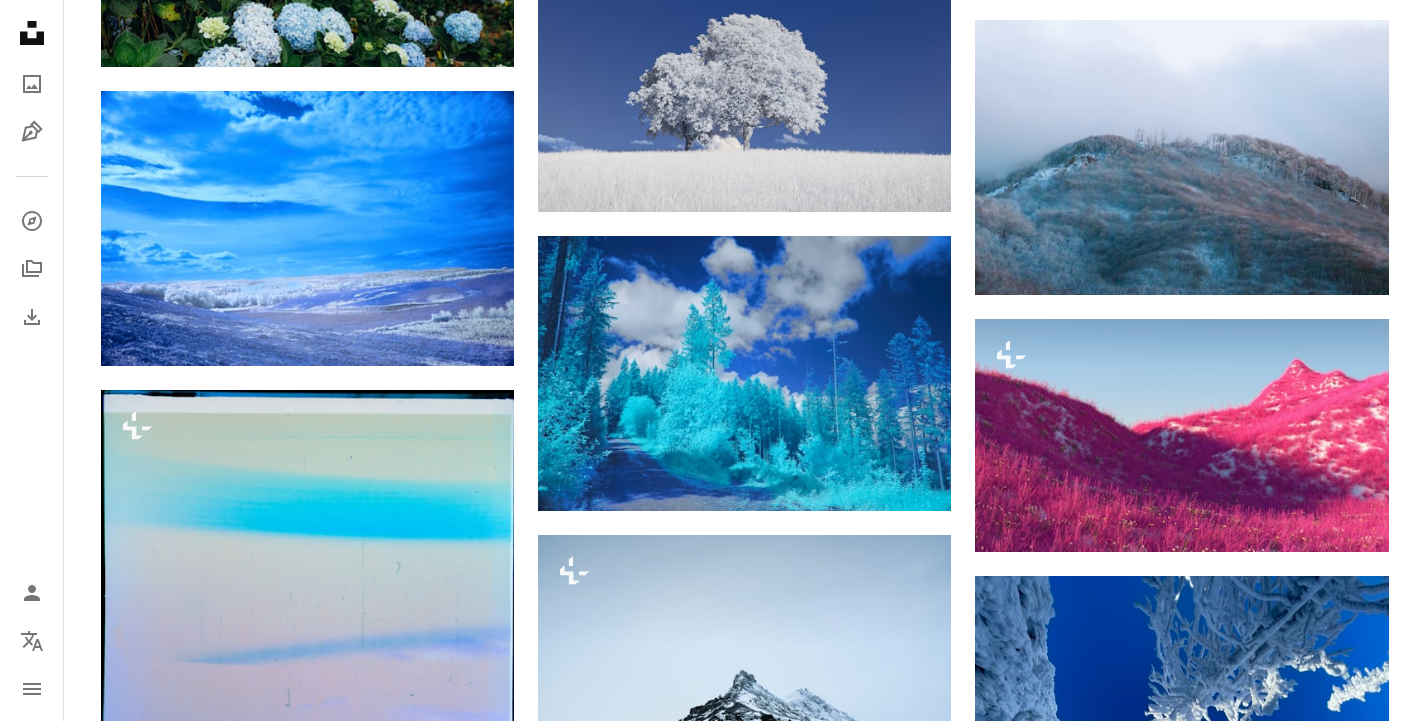 scroll, scrollTop: 42102, scrollLeft: 0, axis: vertical 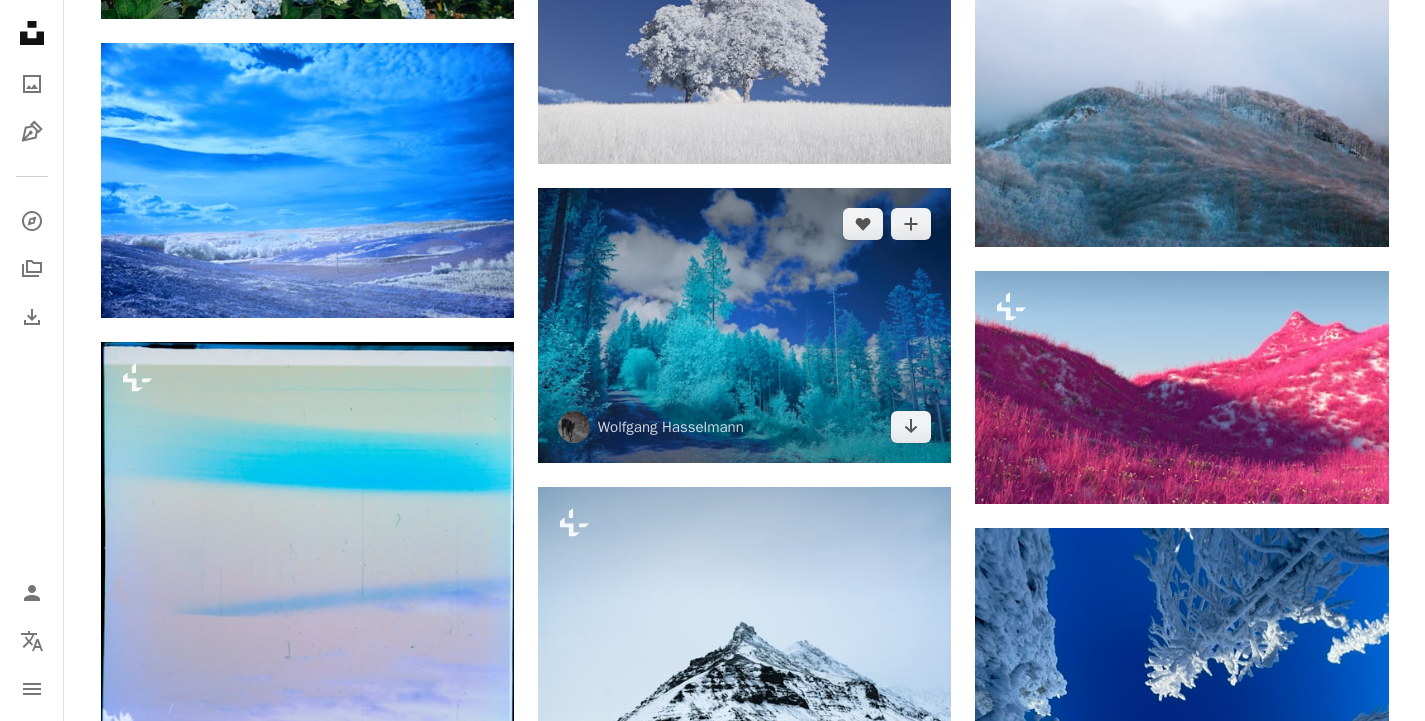 click at bounding box center (744, 325) 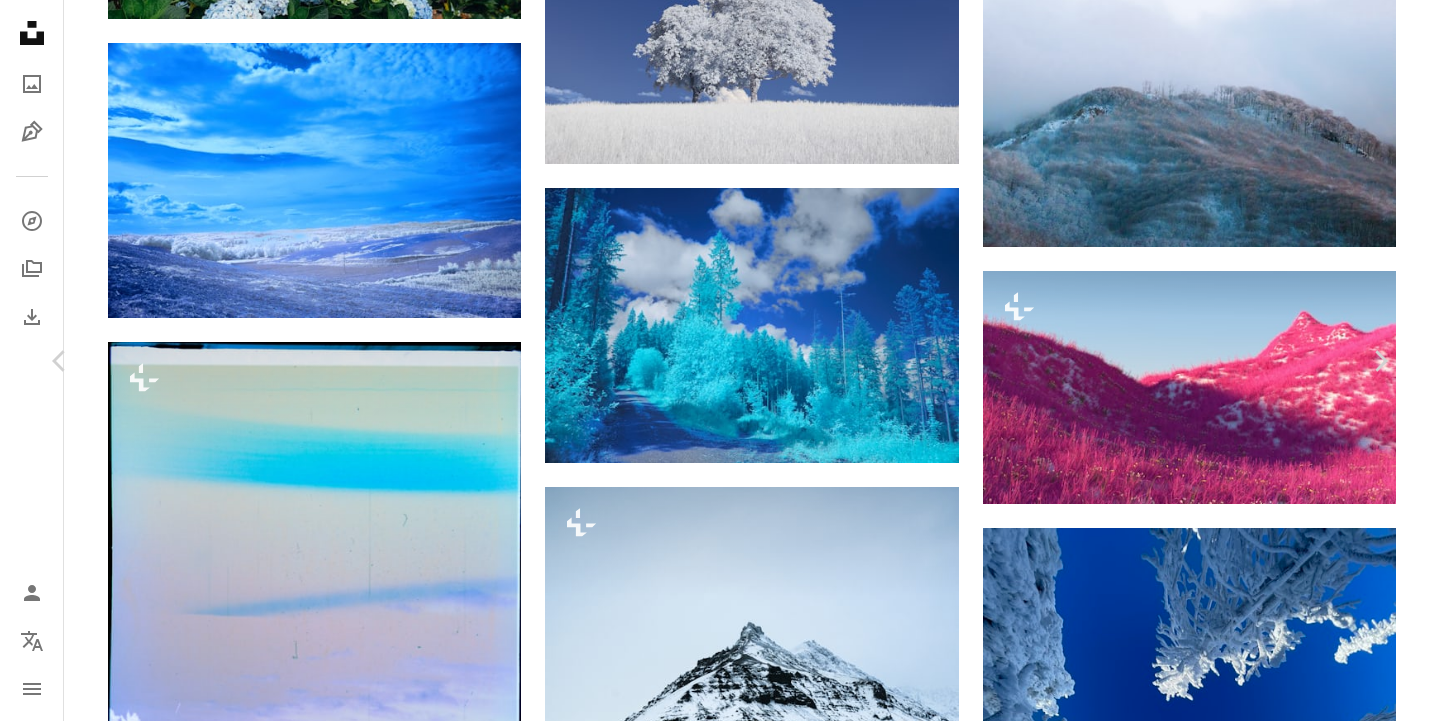 click on "Download free" at bounding box center (1191, 4669) 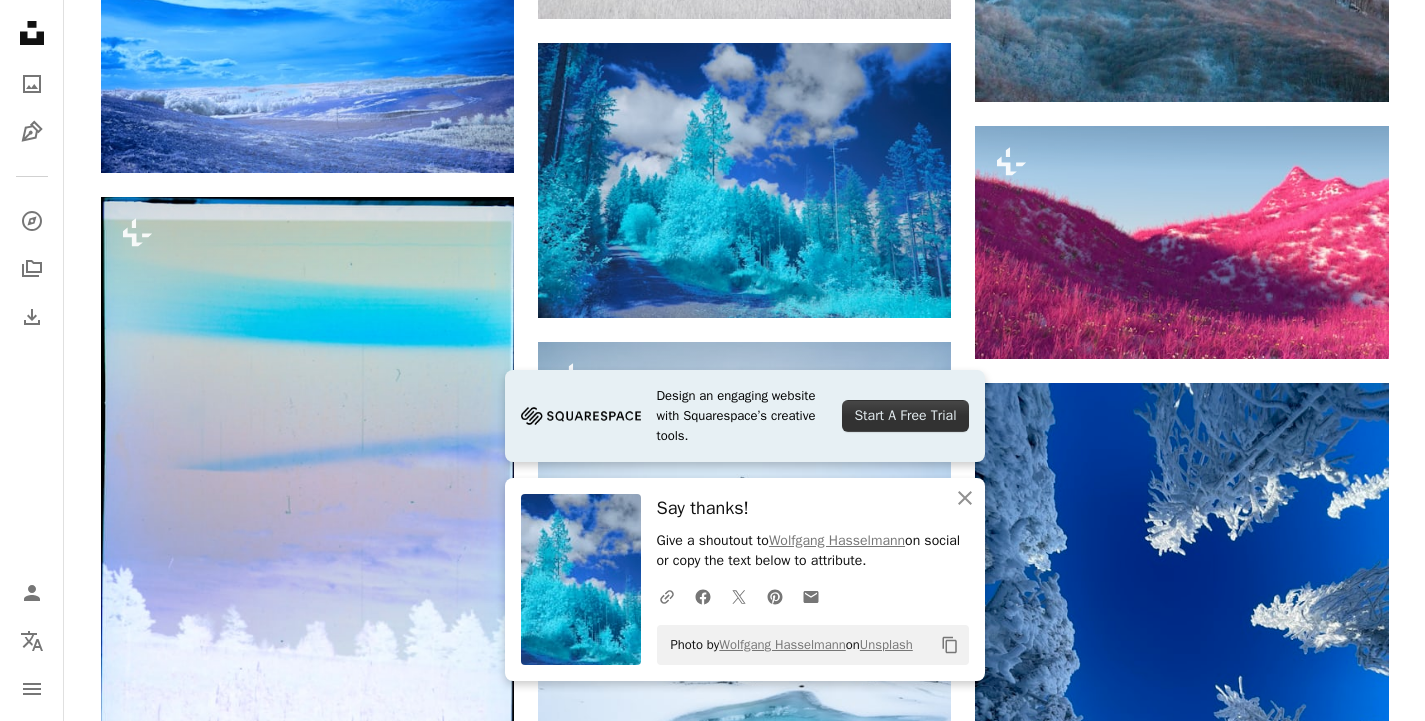 scroll, scrollTop: 42502, scrollLeft: 0, axis: vertical 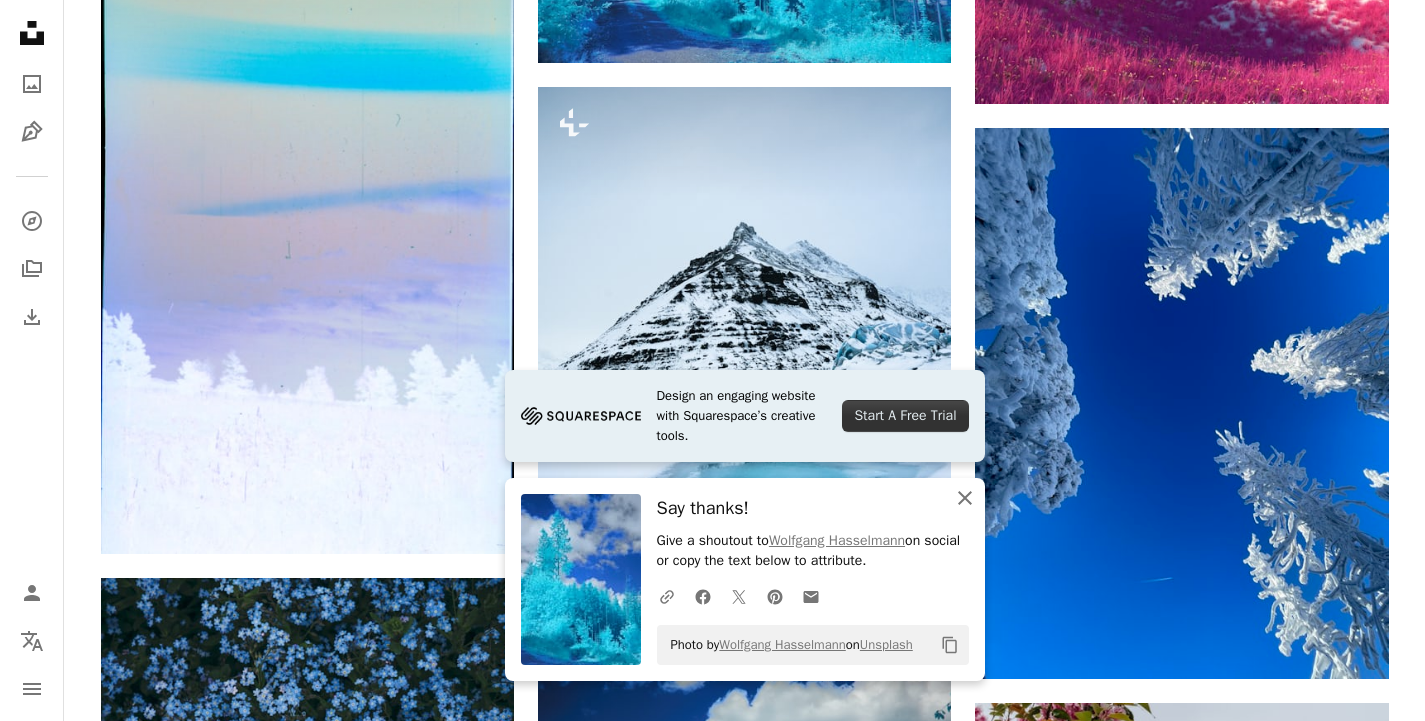 click on "An X shape Close" at bounding box center (965, 498) 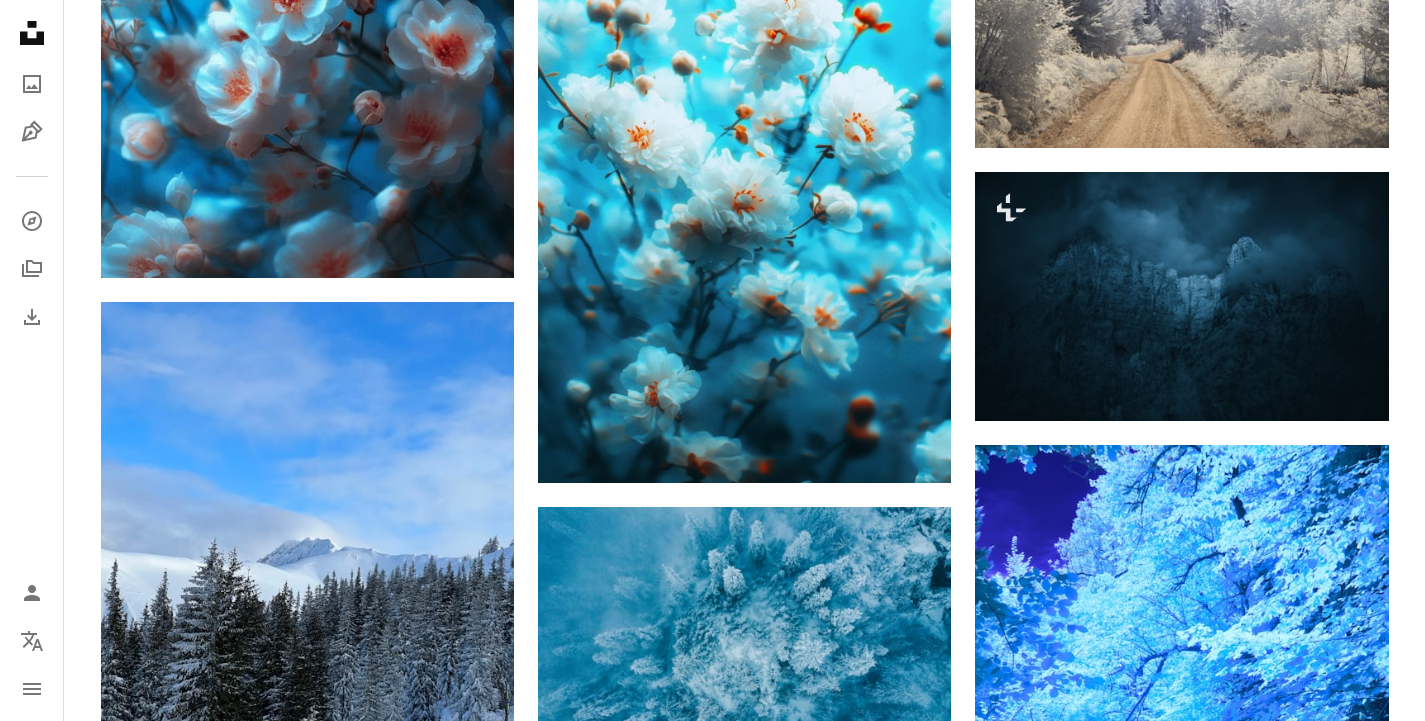 scroll, scrollTop: 58102, scrollLeft: 0, axis: vertical 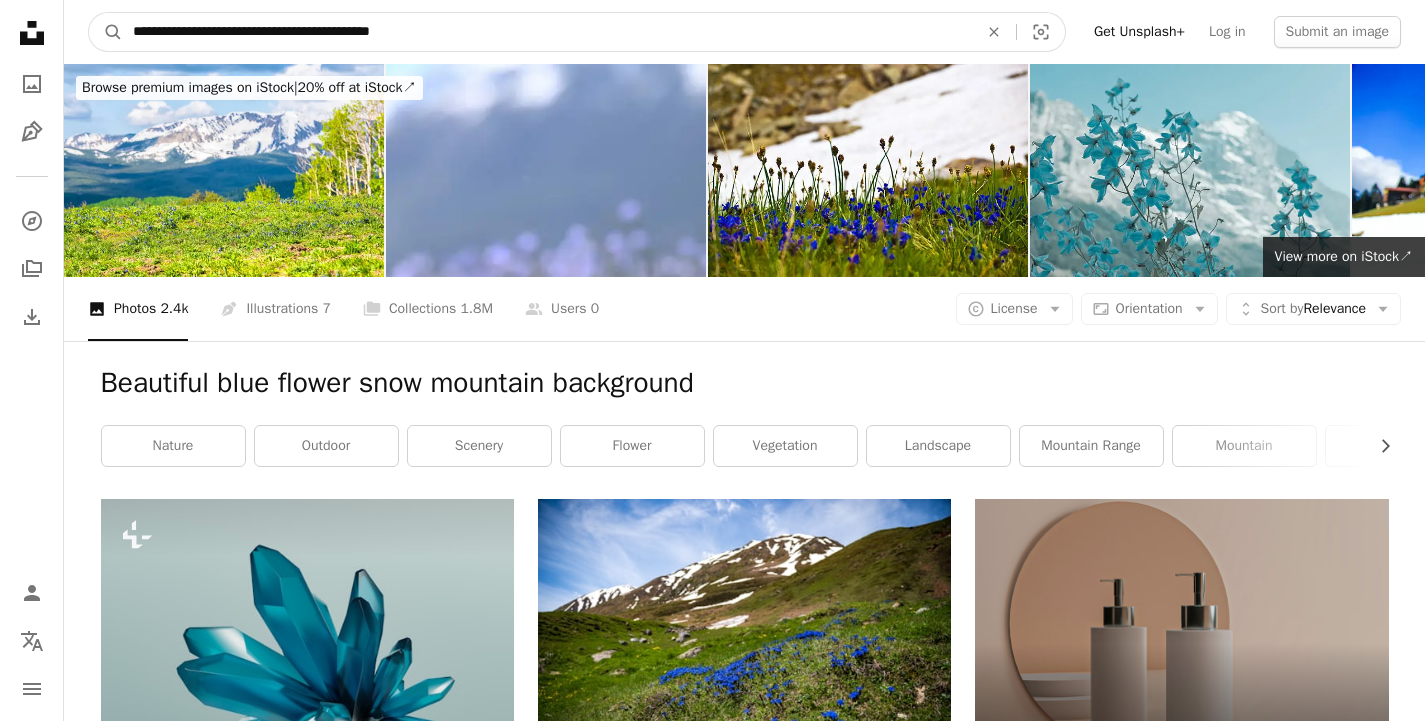 click on "**********" at bounding box center [547, 32] 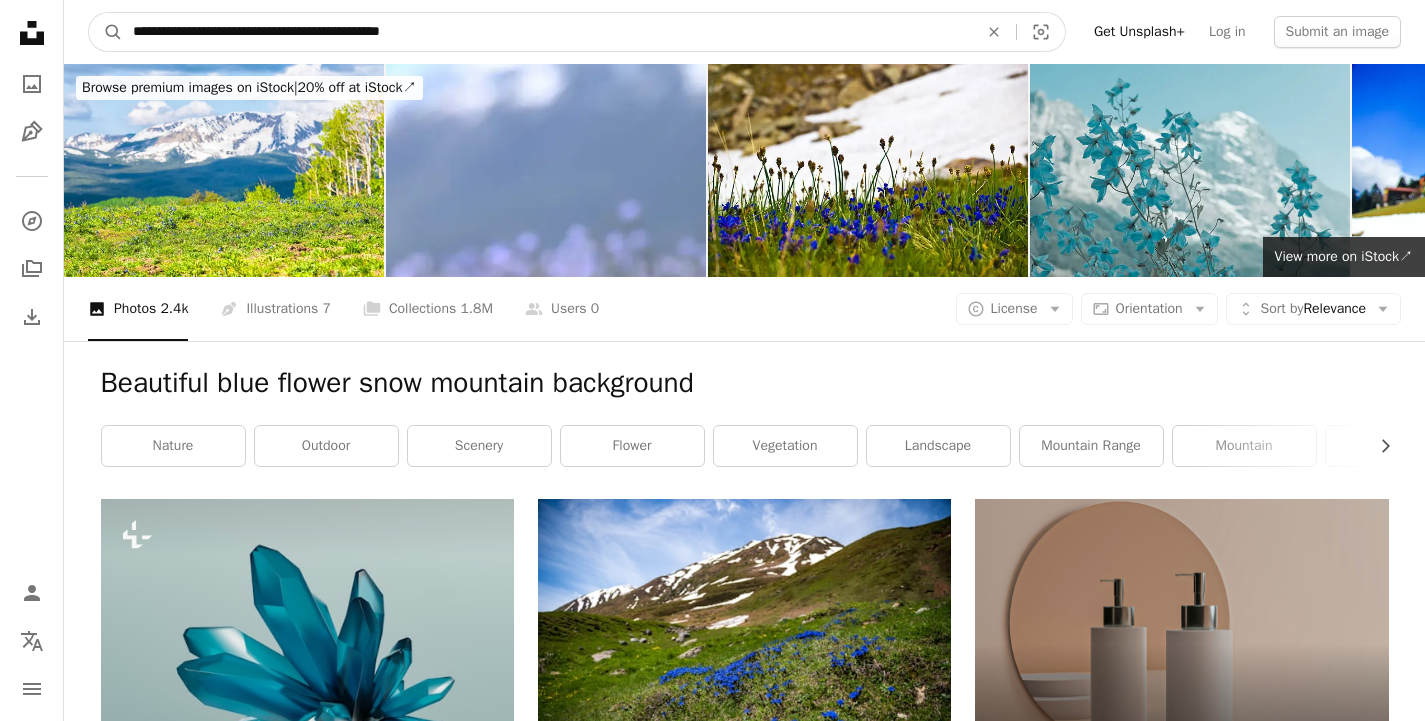 type on "**********" 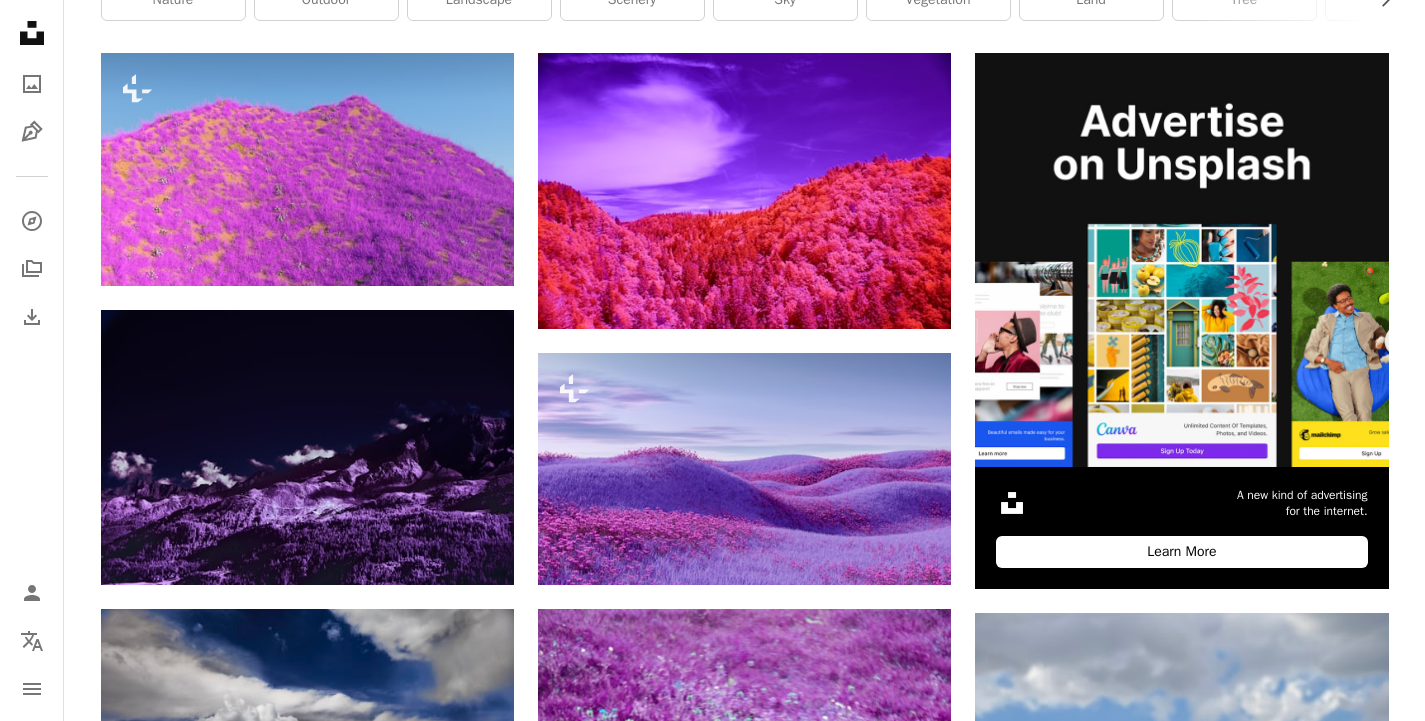 scroll, scrollTop: 400, scrollLeft: 0, axis: vertical 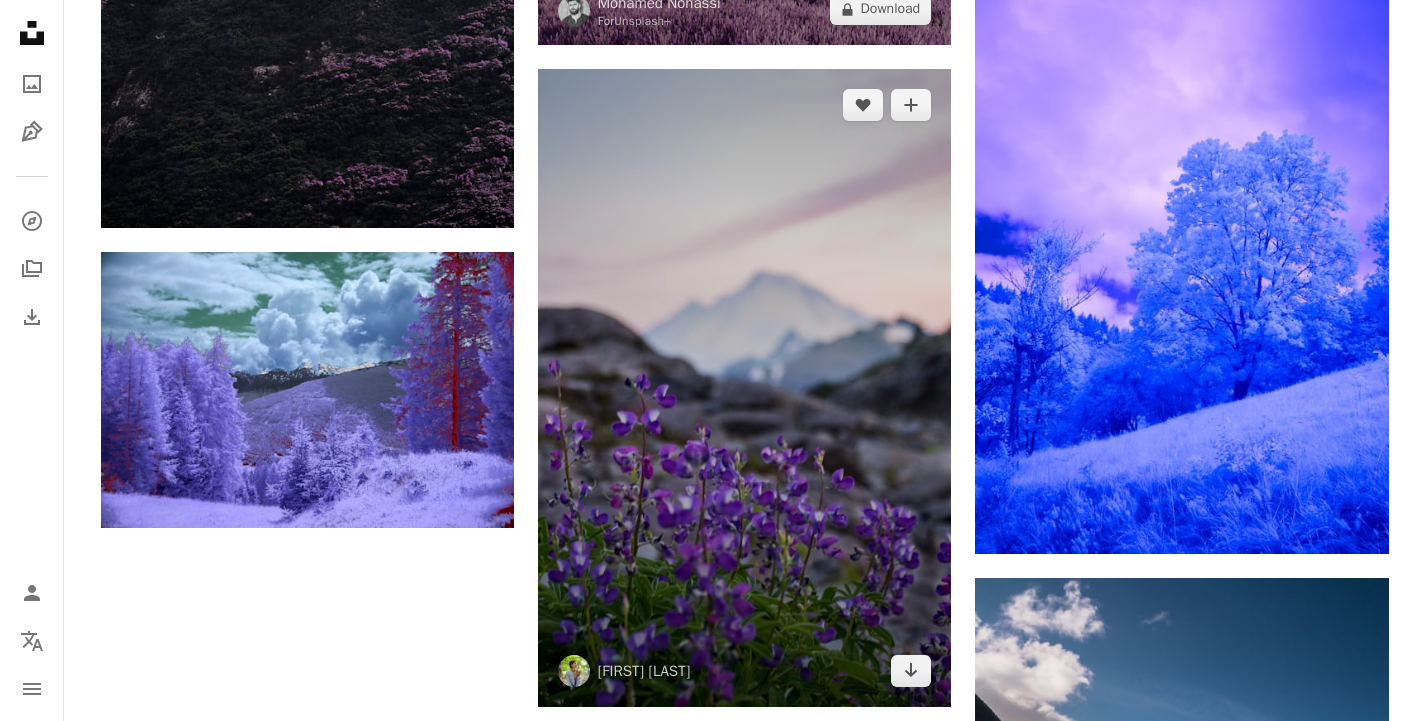 drag, startPoint x: 674, startPoint y: 496, endPoint x: 670, endPoint y: 477, distance: 19.416489 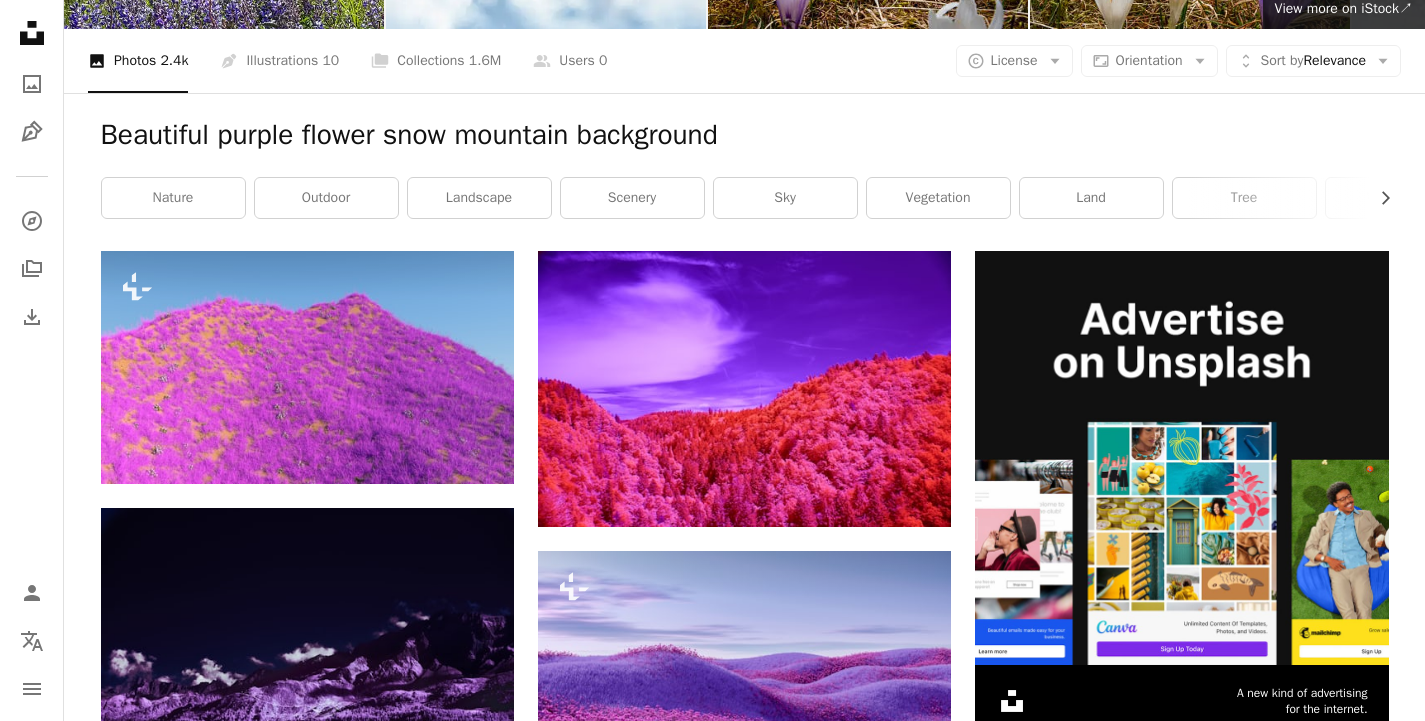 scroll, scrollTop: 0, scrollLeft: 0, axis: both 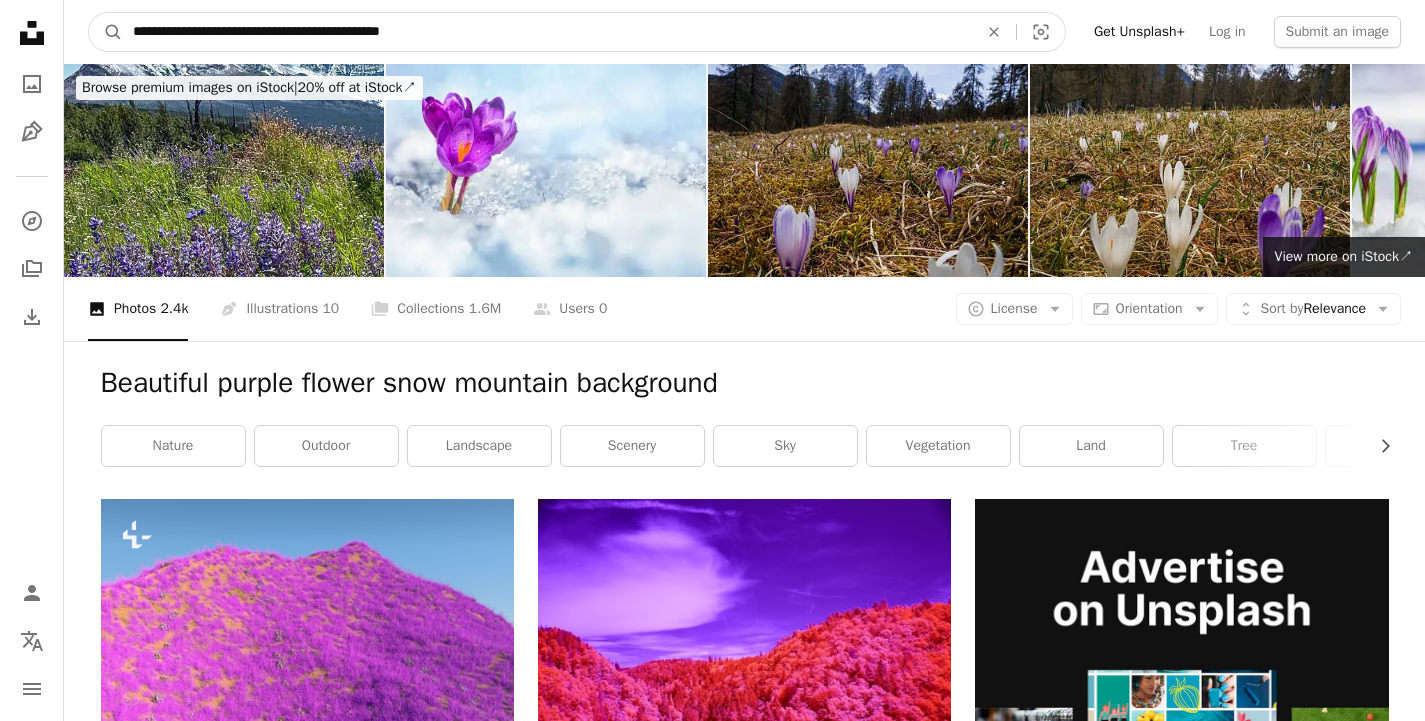 click on "**********" at bounding box center [547, 32] 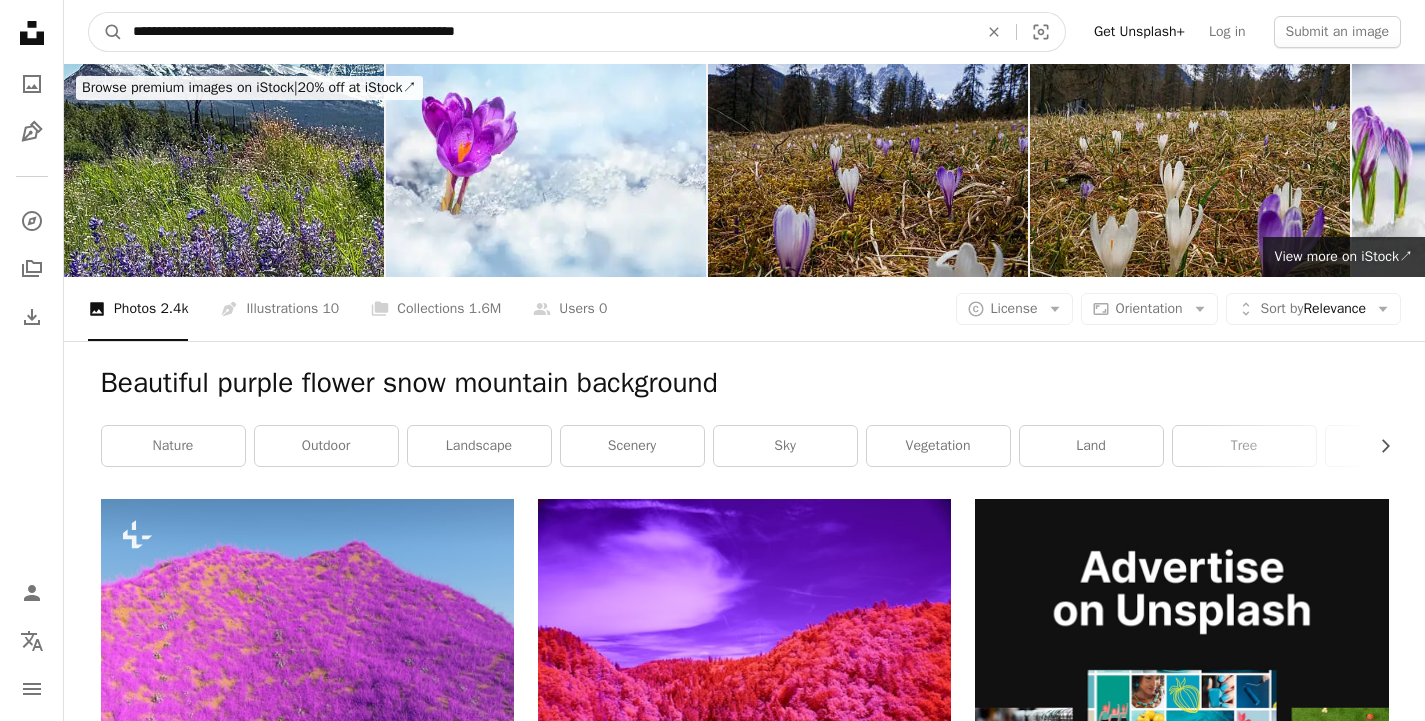 type on "**********" 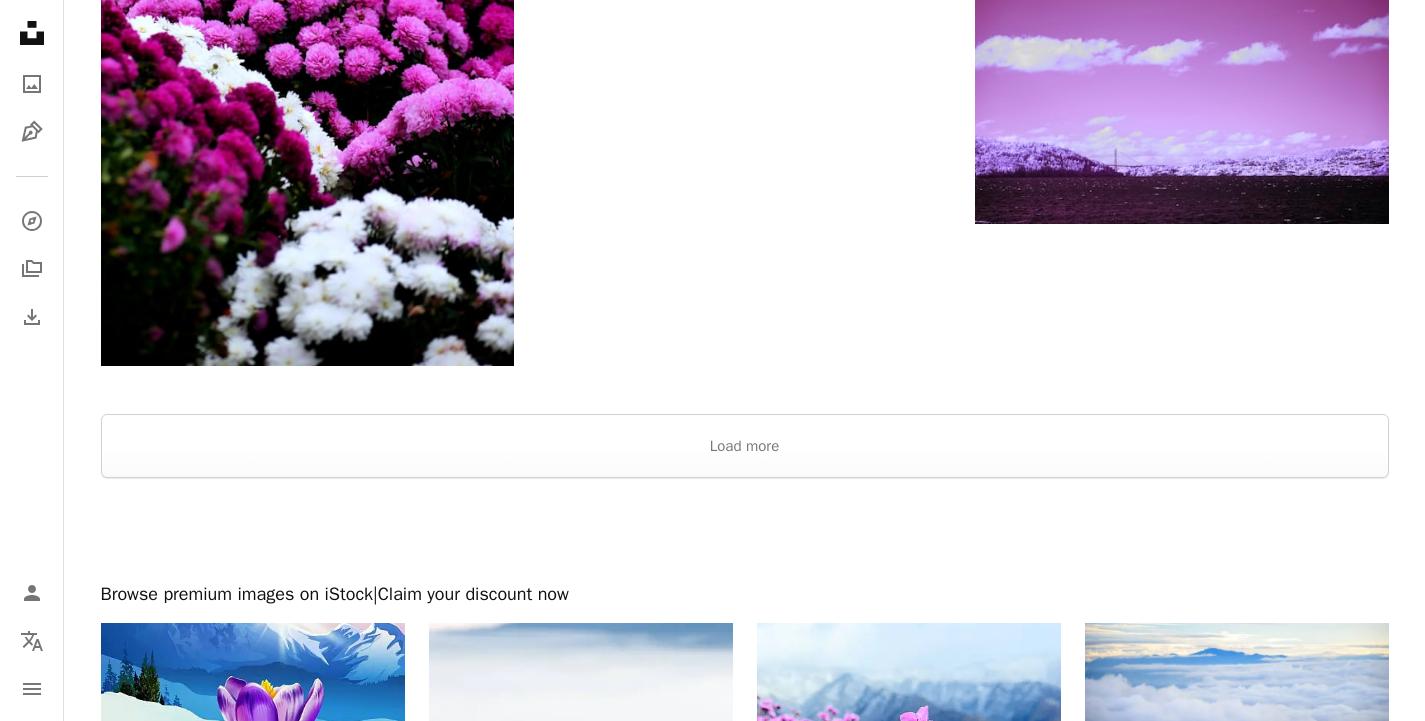 scroll, scrollTop: 3000, scrollLeft: 0, axis: vertical 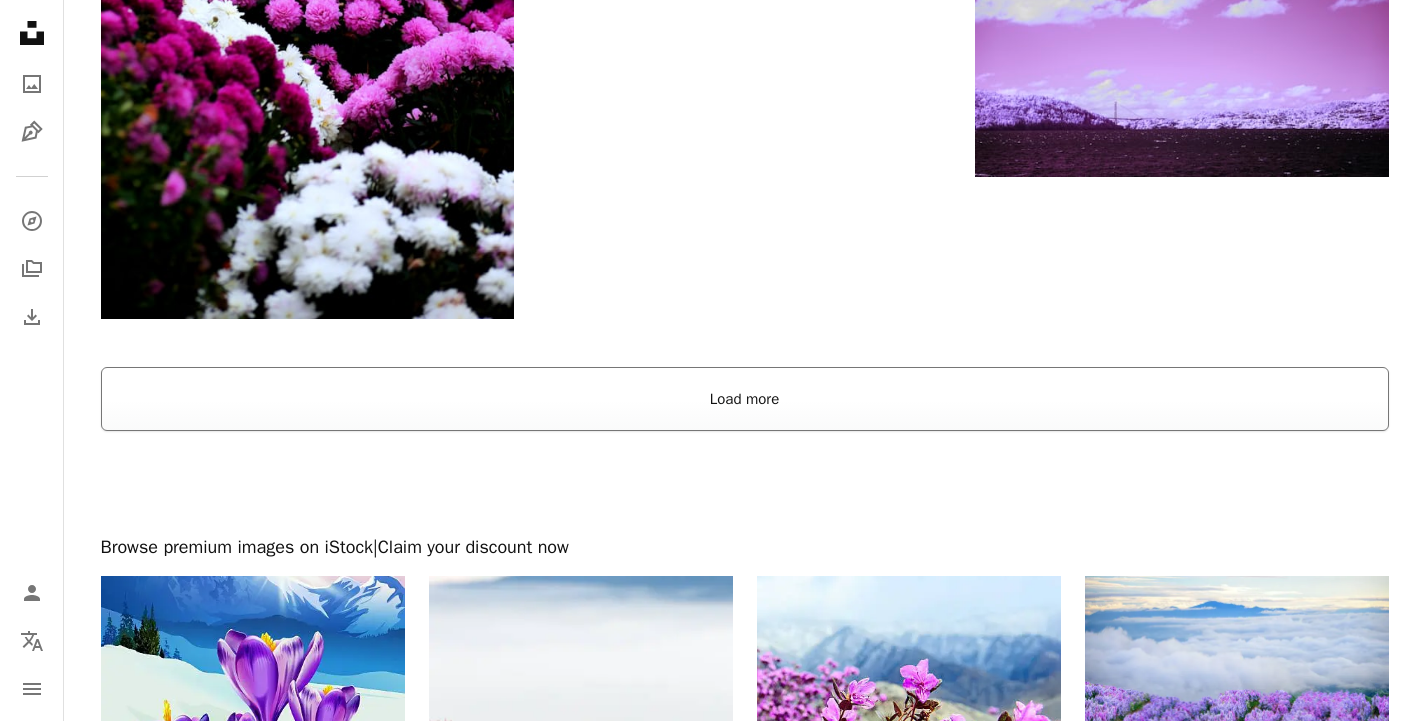 click on "Load more" at bounding box center [745, 399] 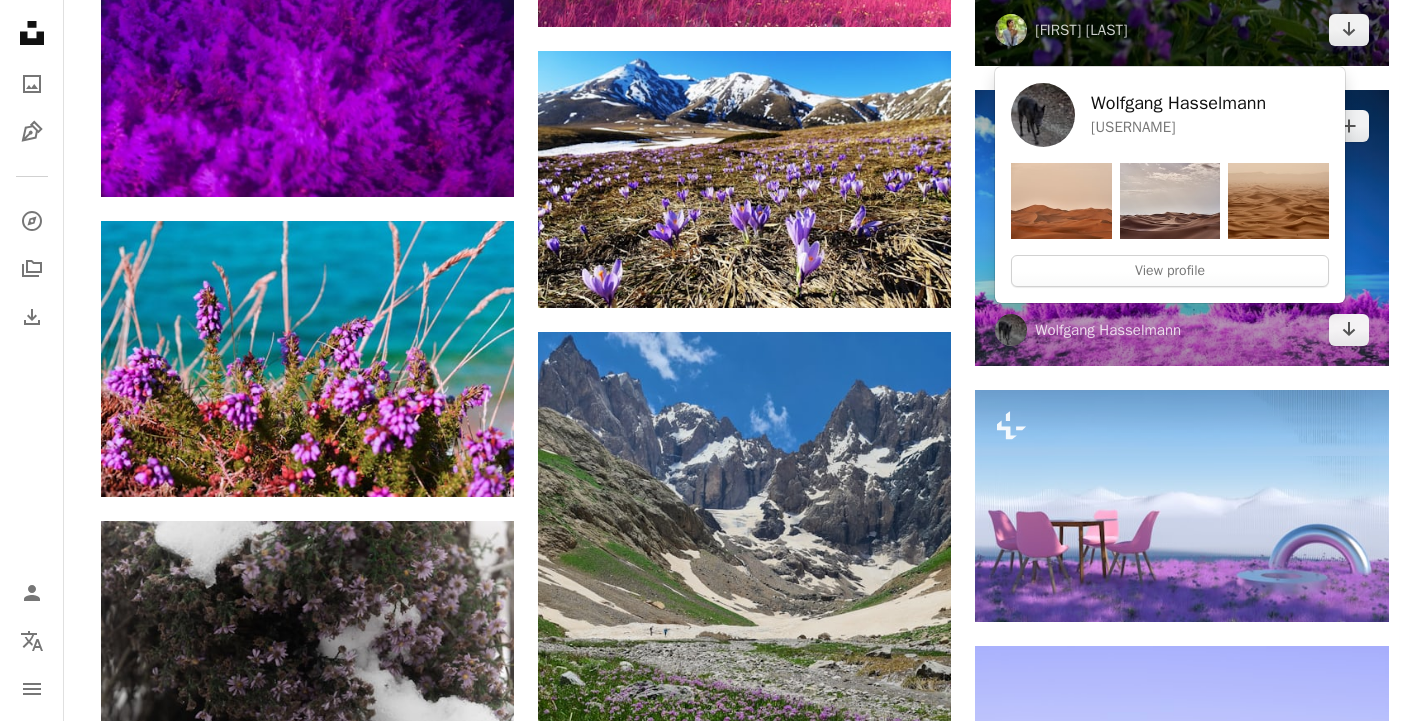 scroll, scrollTop: 8700, scrollLeft: 0, axis: vertical 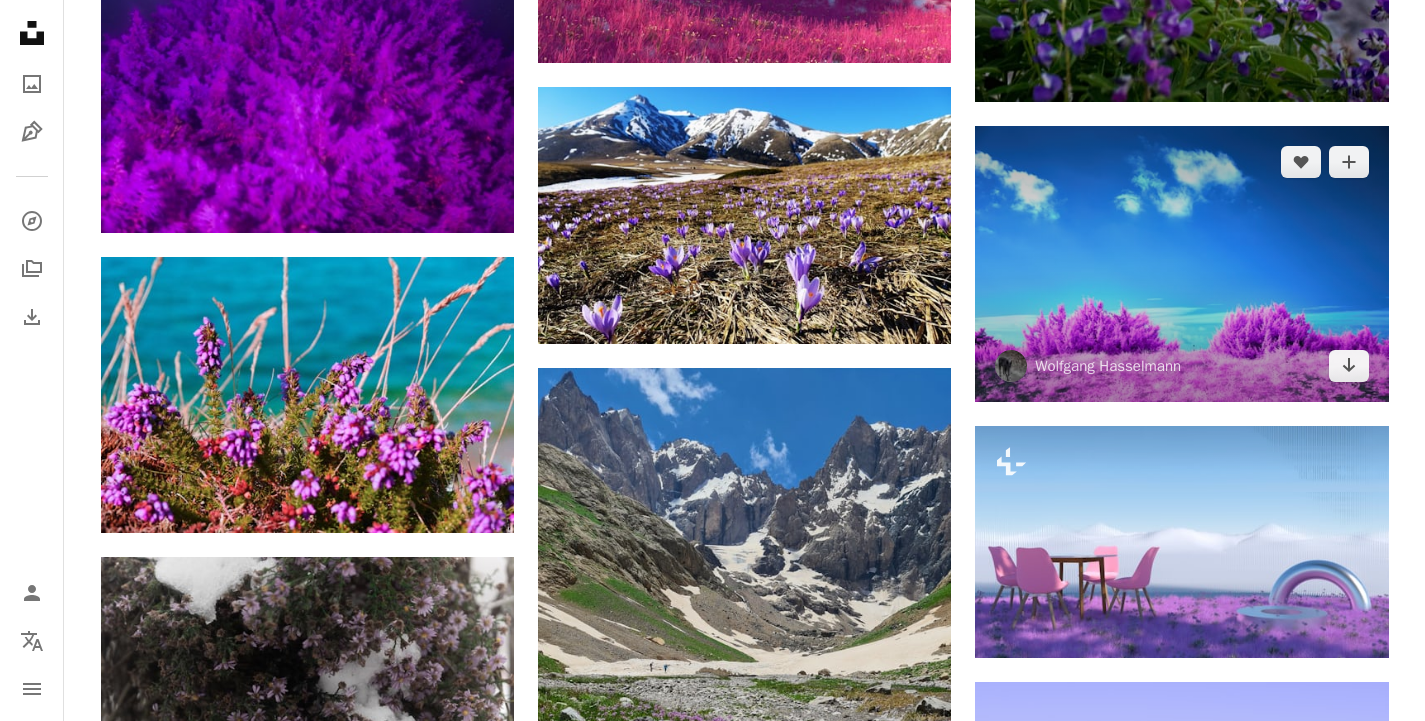 click at bounding box center (1181, 263) 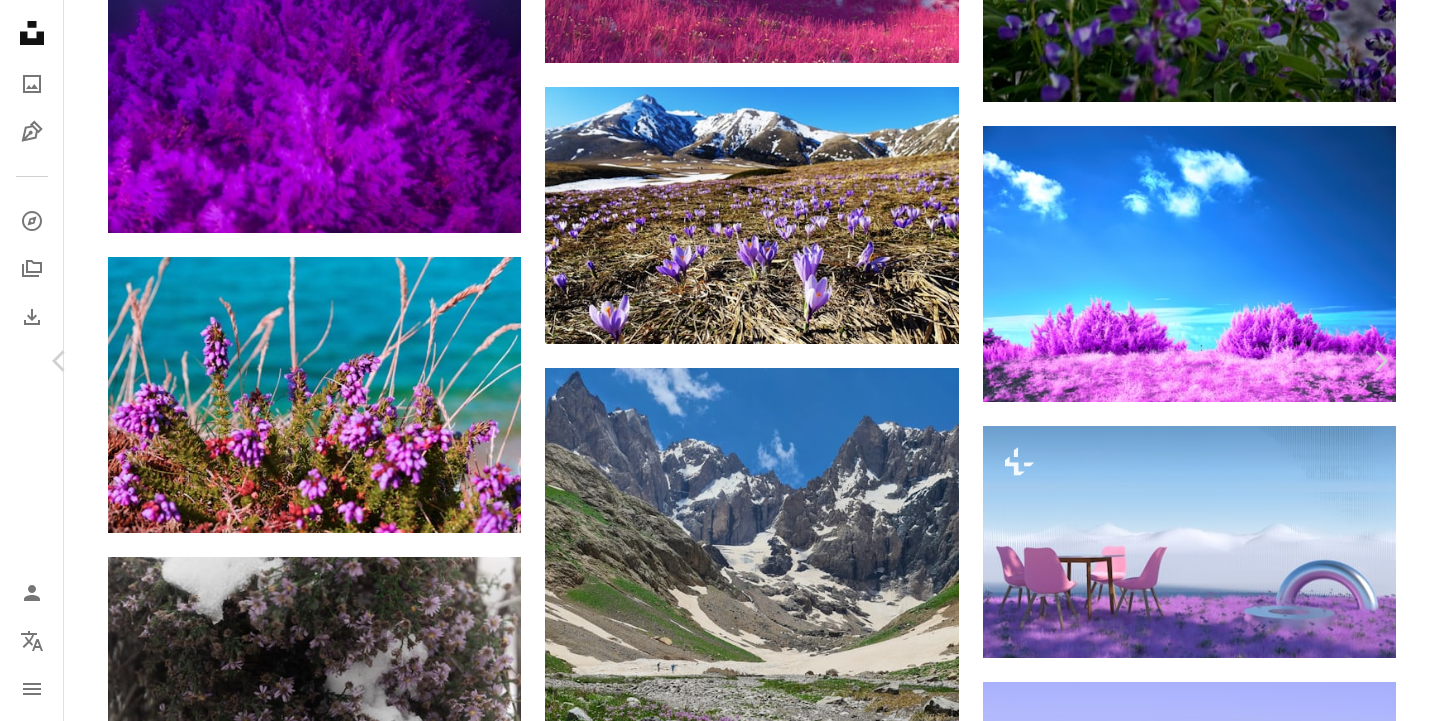 click on "Download free" at bounding box center [1191, 3501] 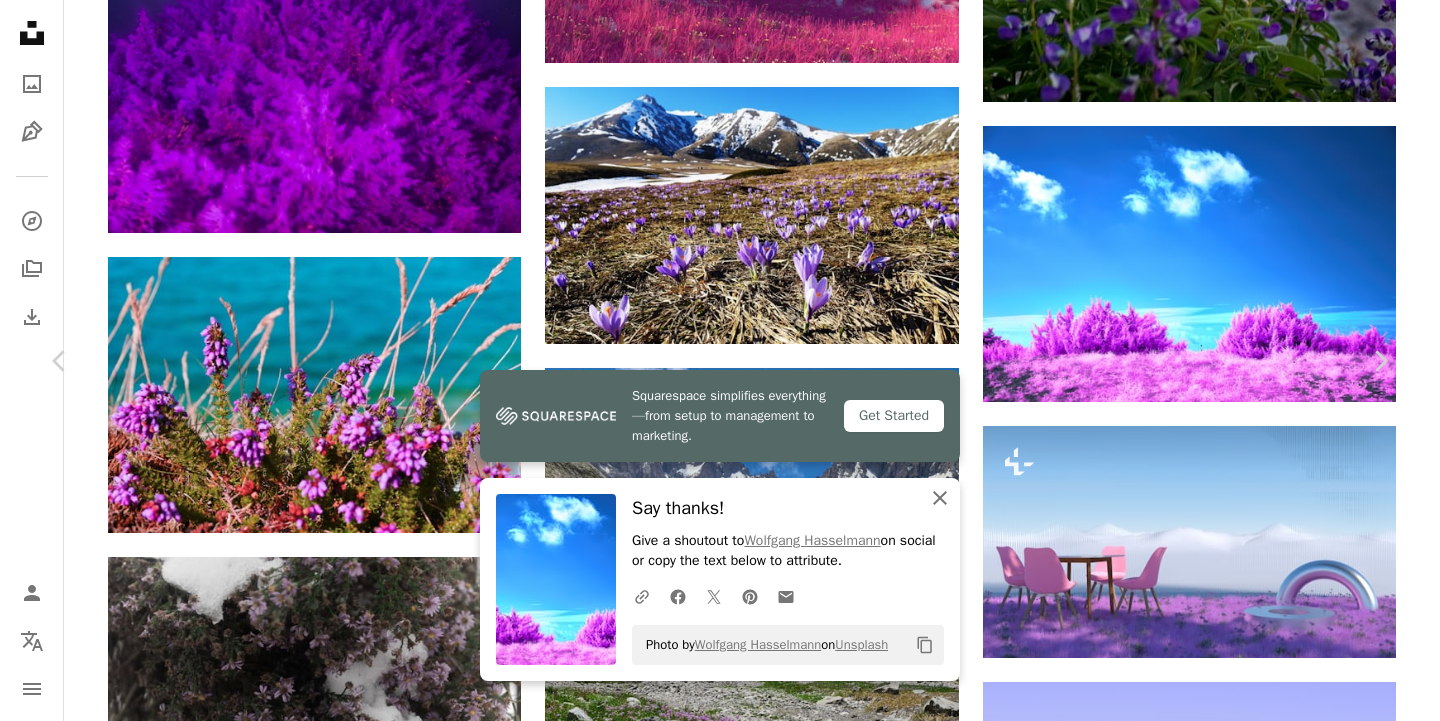 click on "An X shape" 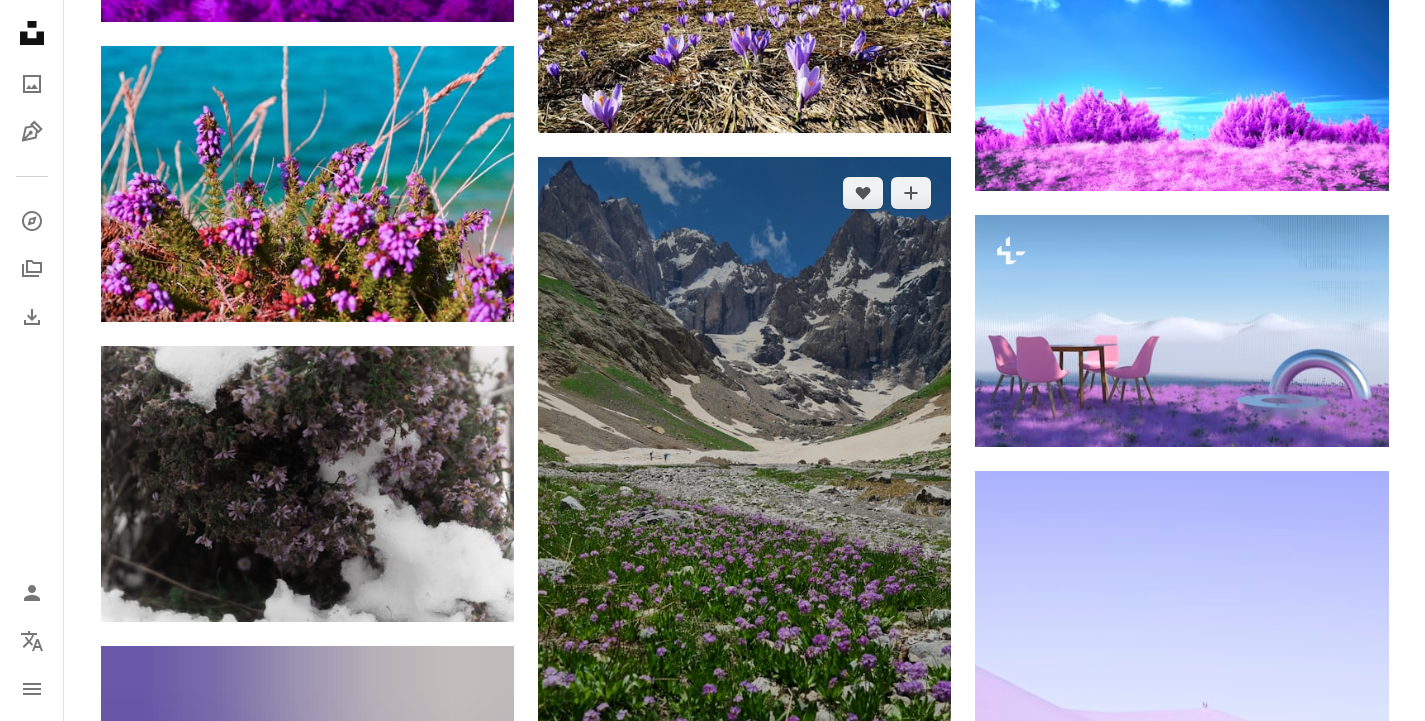 scroll, scrollTop: 8900, scrollLeft: 0, axis: vertical 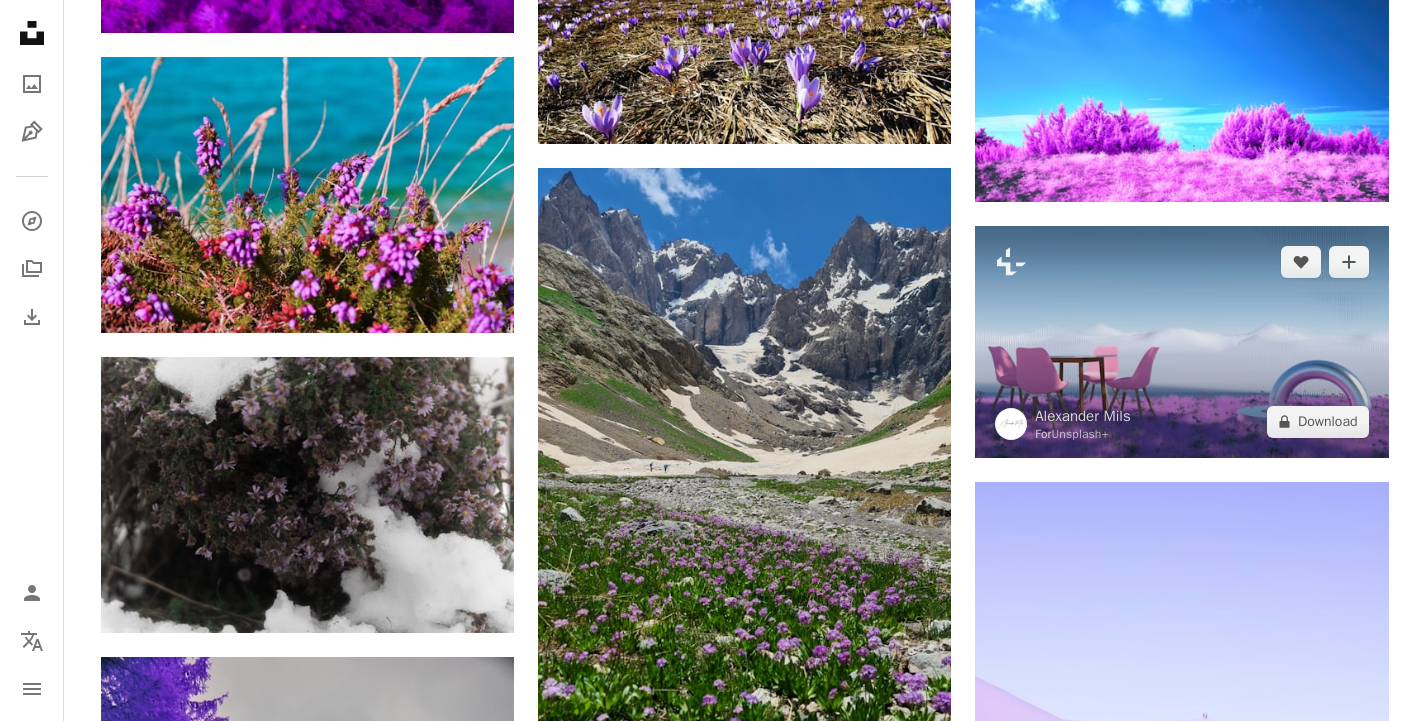 click at bounding box center [1181, 342] 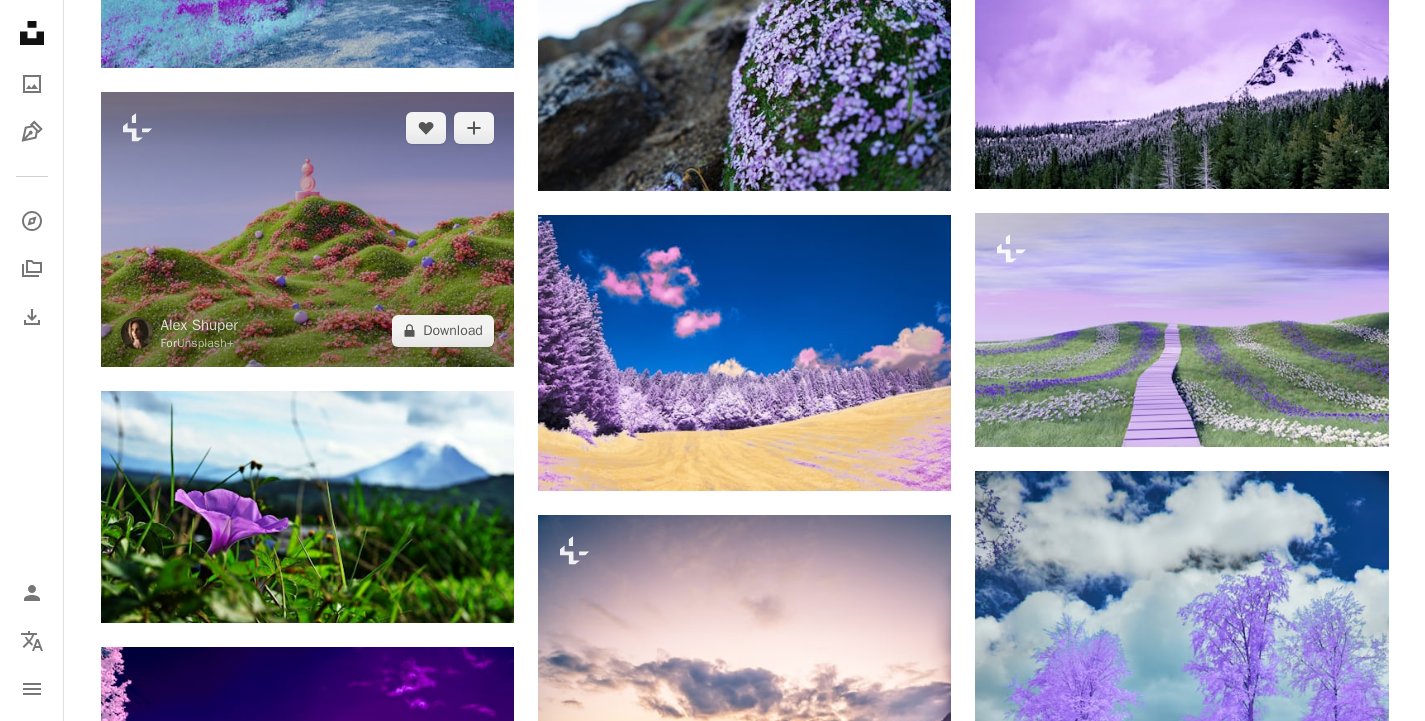 scroll, scrollTop: 11000, scrollLeft: 0, axis: vertical 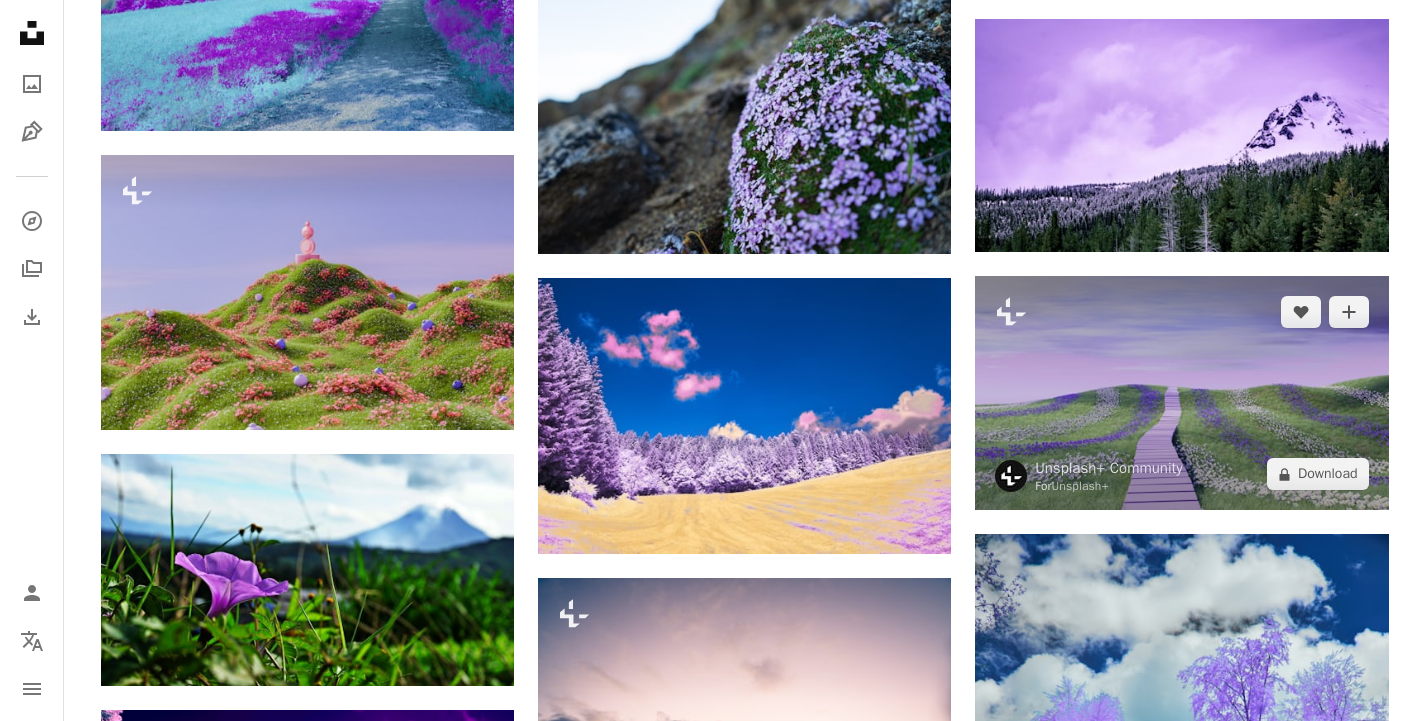 click at bounding box center [1181, 393] 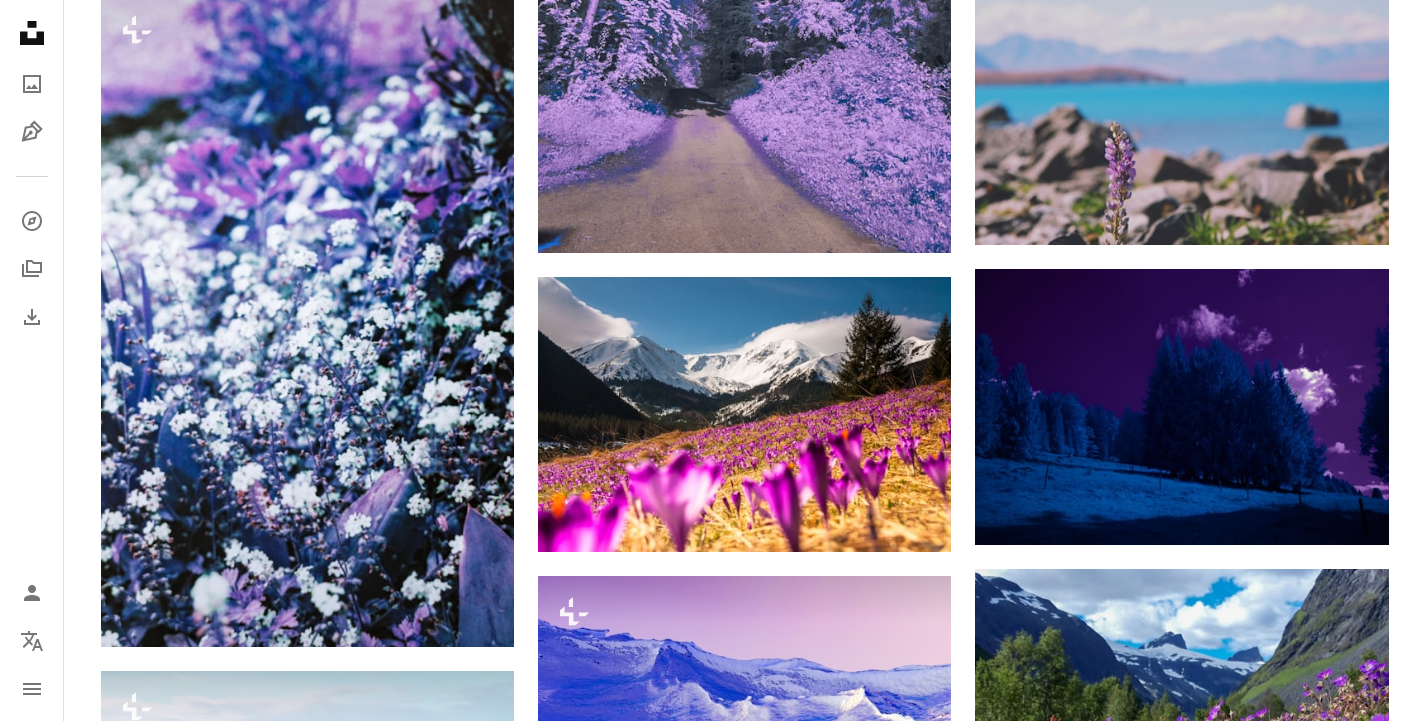 scroll, scrollTop: 15300, scrollLeft: 0, axis: vertical 